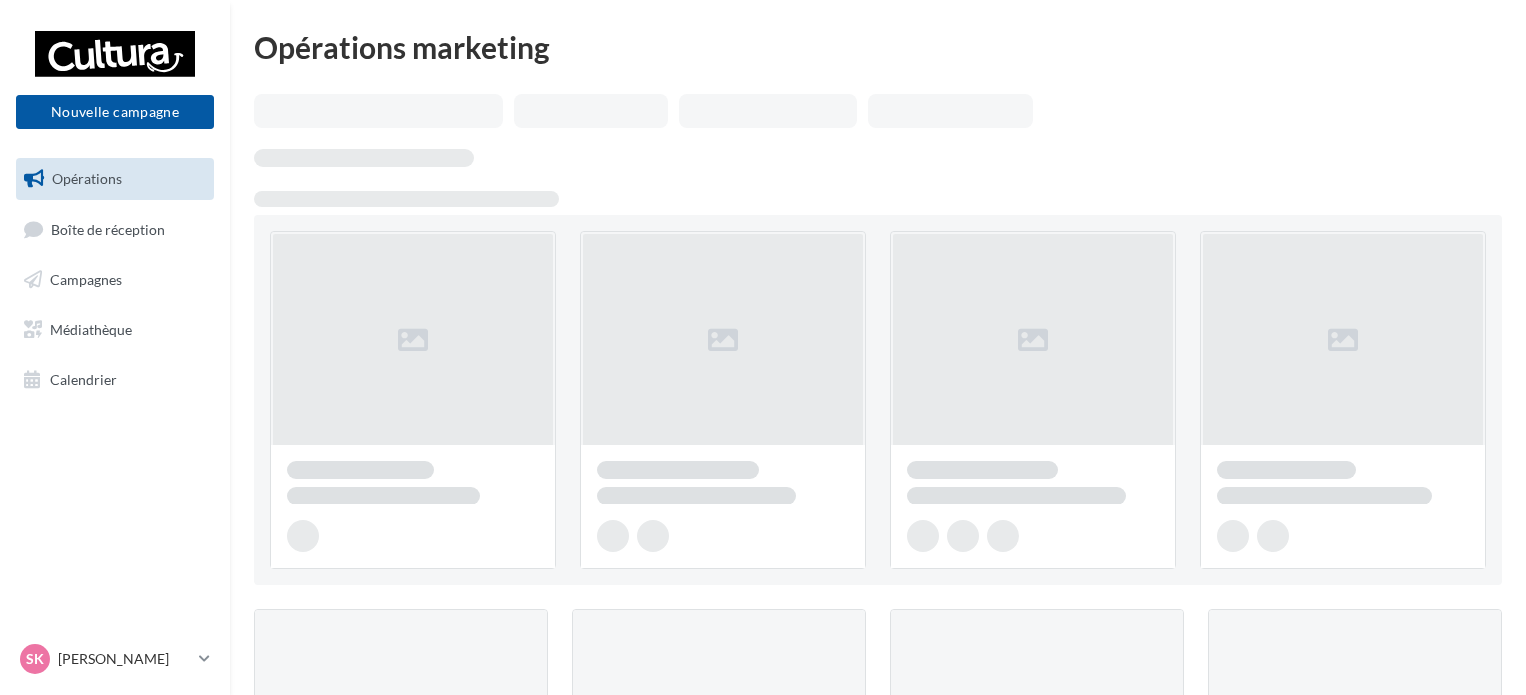 scroll, scrollTop: 0, scrollLeft: 0, axis: both 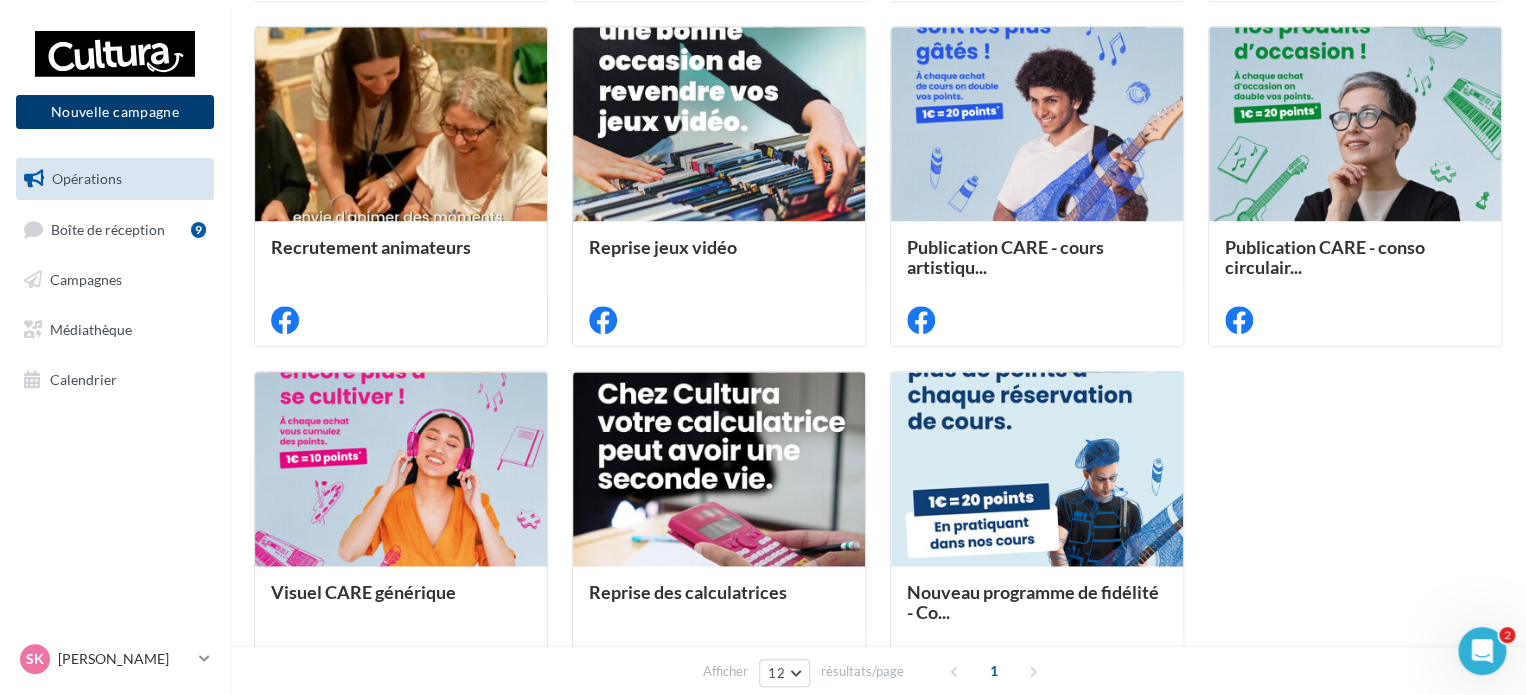 click on "Nouvelle campagne" at bounding box center (115, 112) 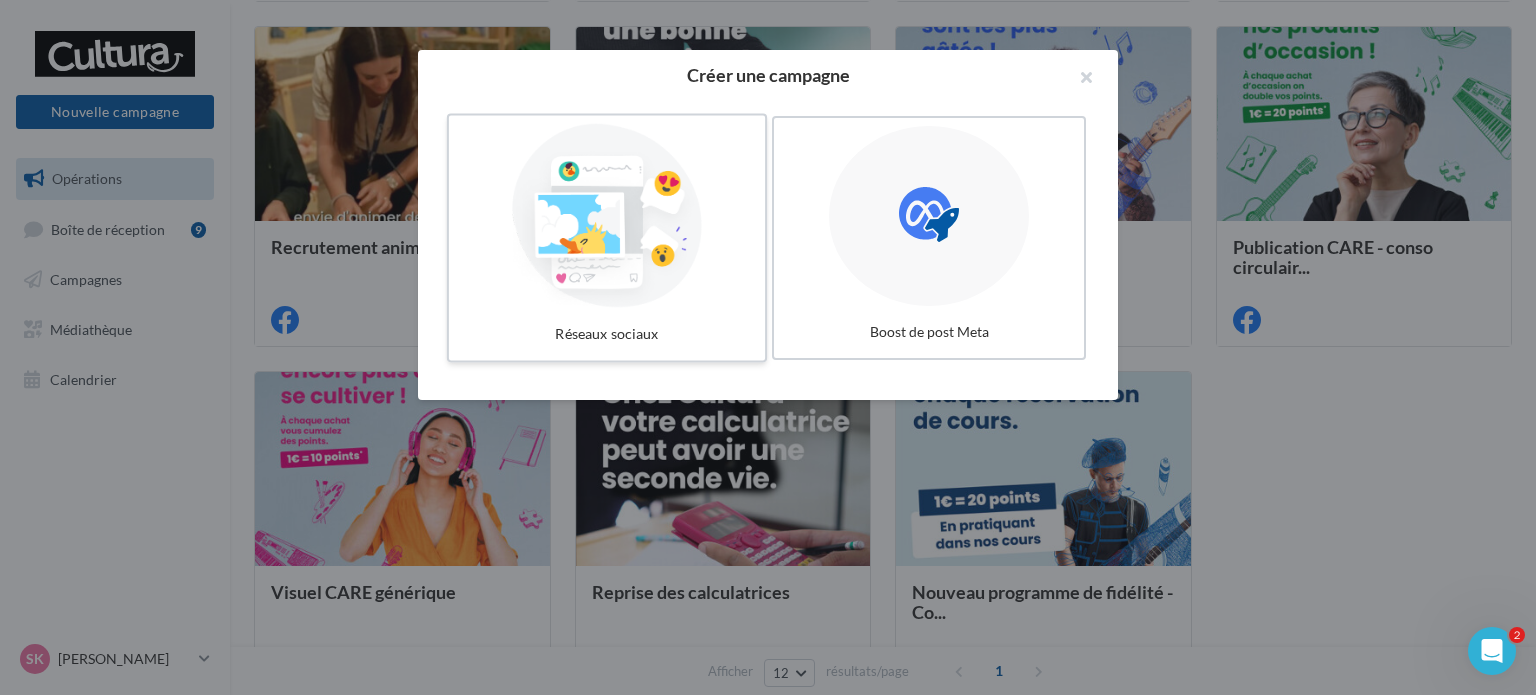 click at bounding box center (607, 216) 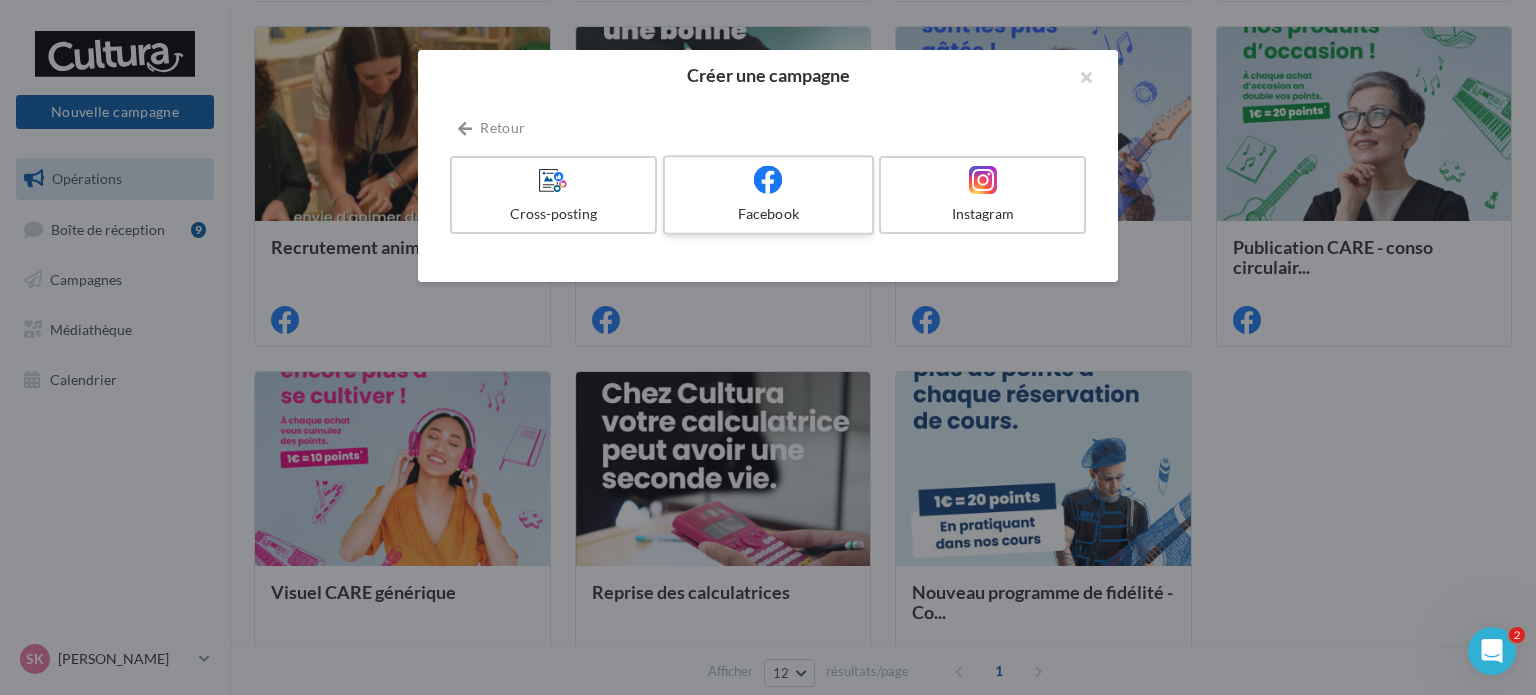 click on "Facebook" at bounding box center [768, 195] 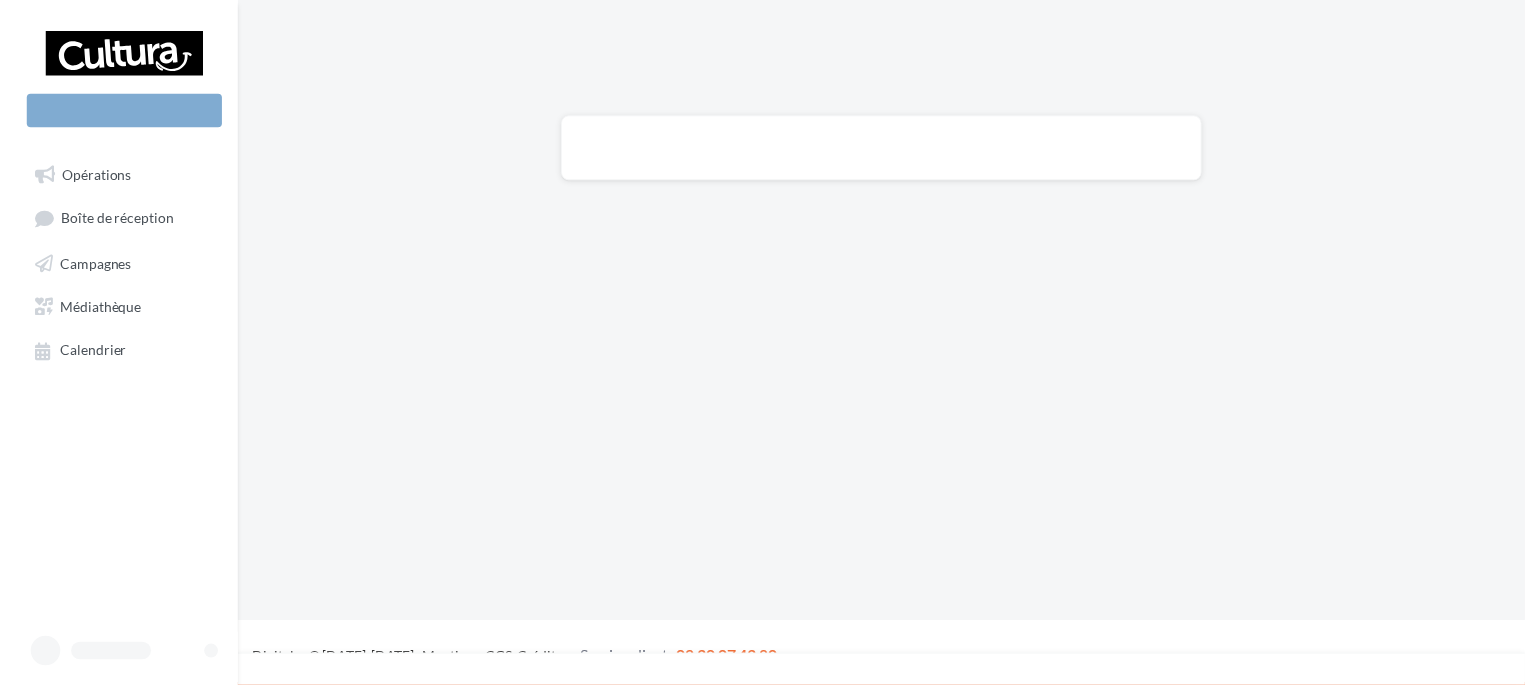 scroll, scrollTop: 0, scrollLeft: 0, axis: both 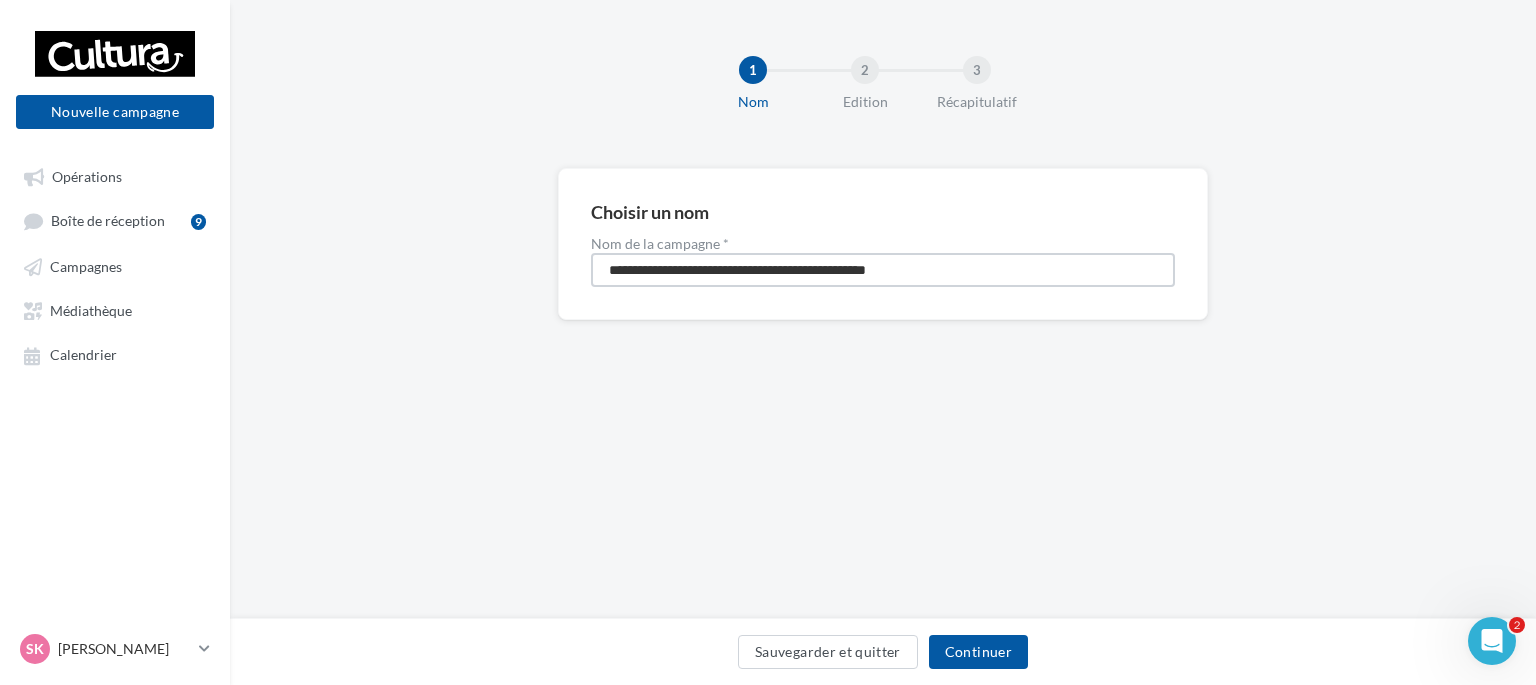 drag, startPoint x: 983, startPoint y: 267, endPoint x: 526, endPoint y: 261, distance: 457.0394 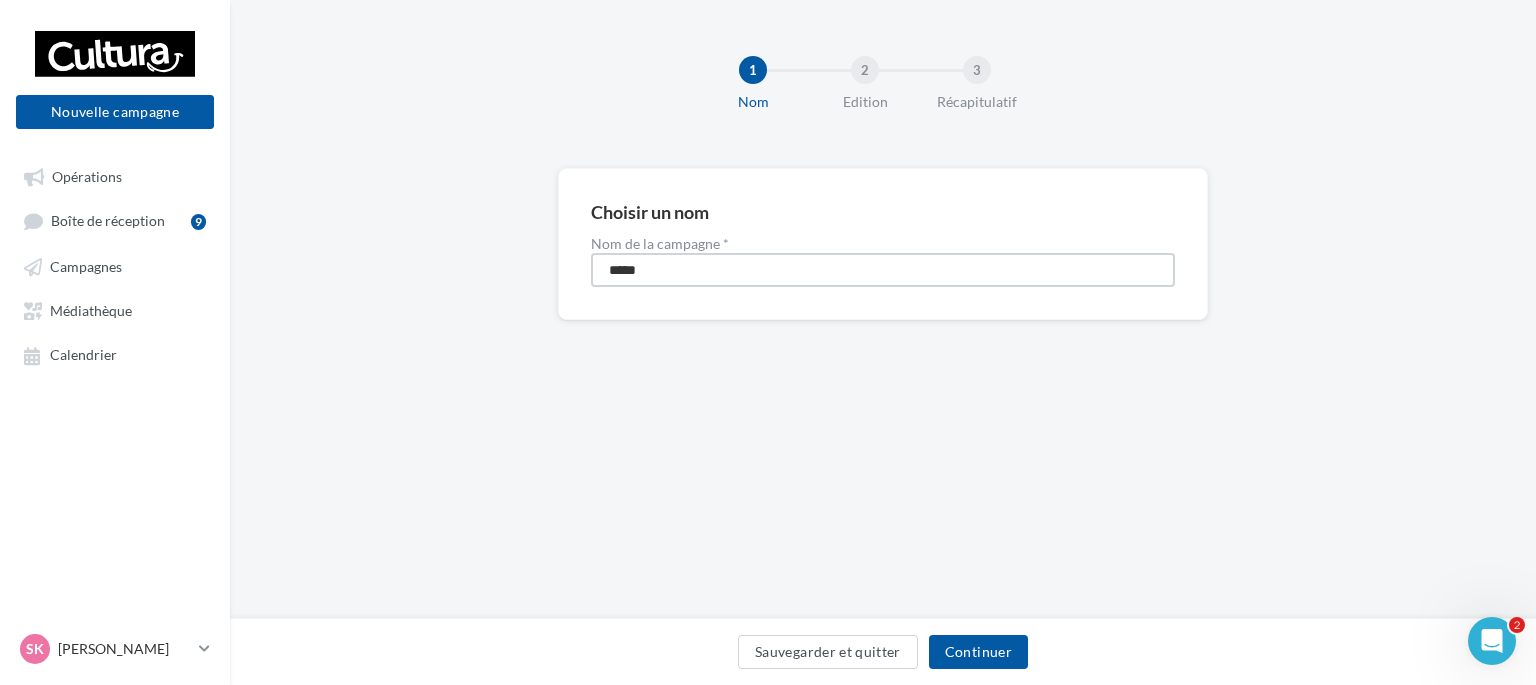 type on "**********" 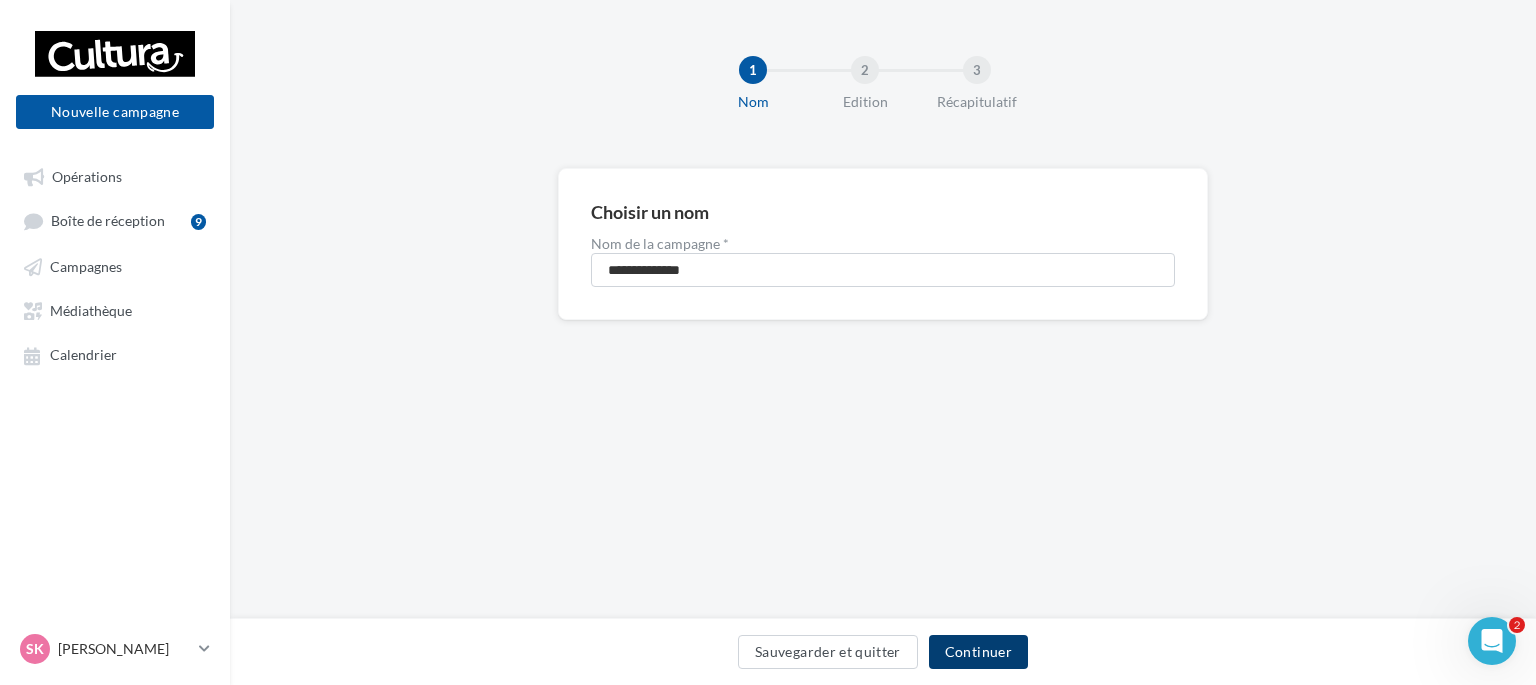 click on "Continuer" at bounding box center (978, 652) 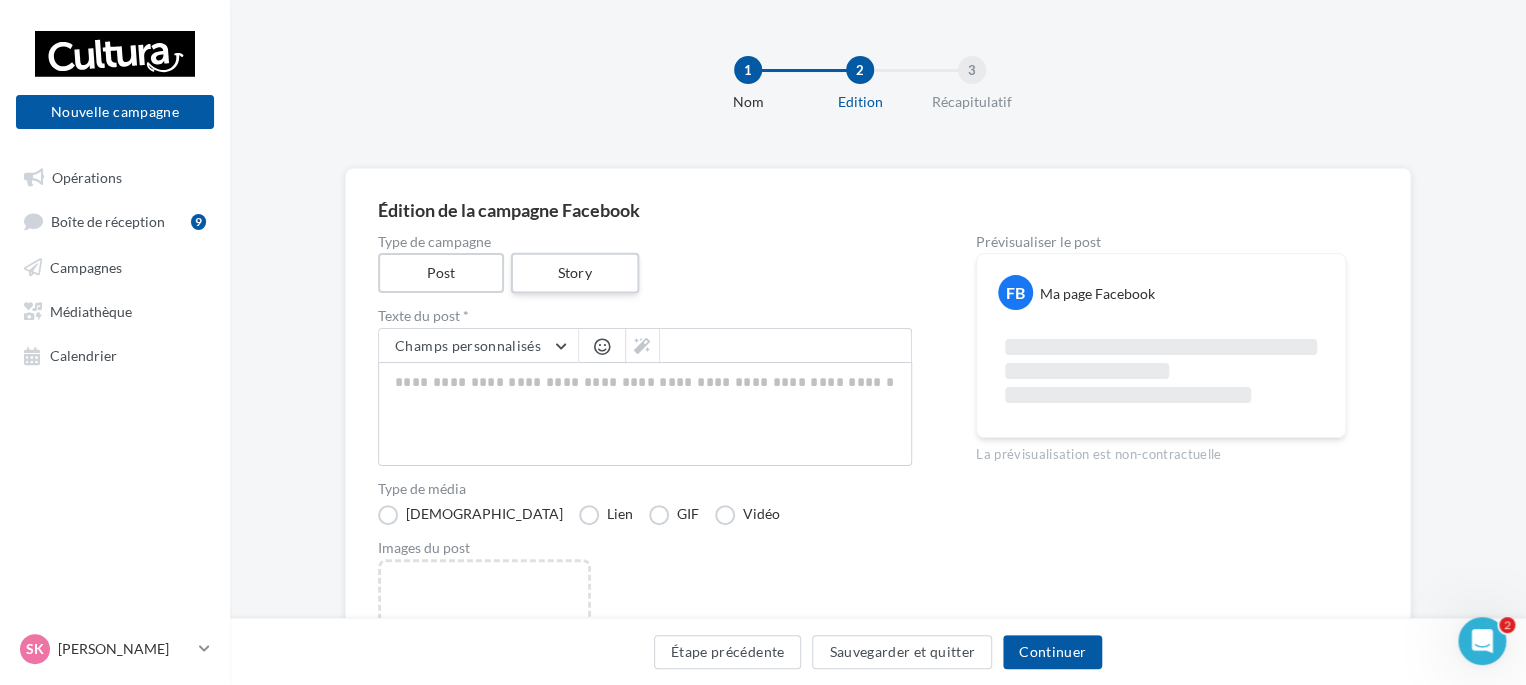 click on "Story" at bounding box center (574, 273) 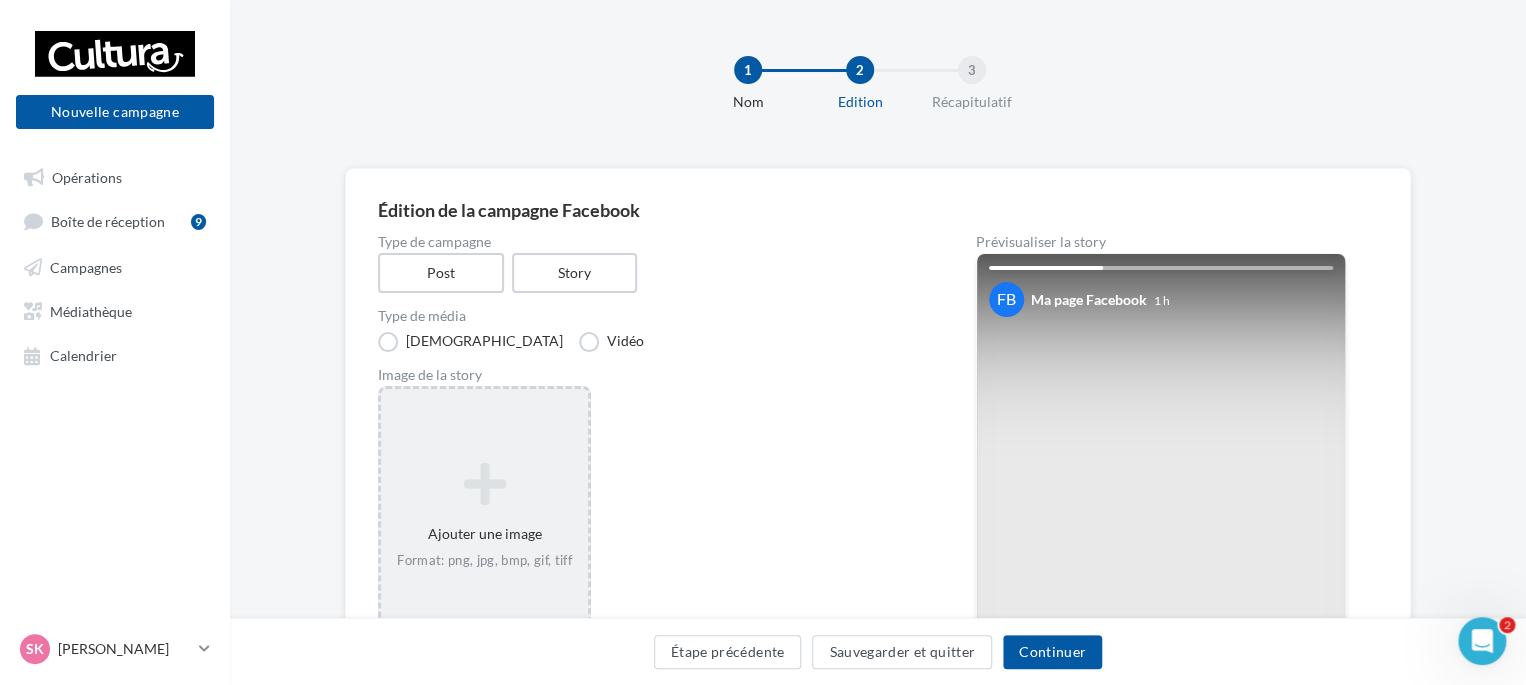 click at bounding box center (484, 484) 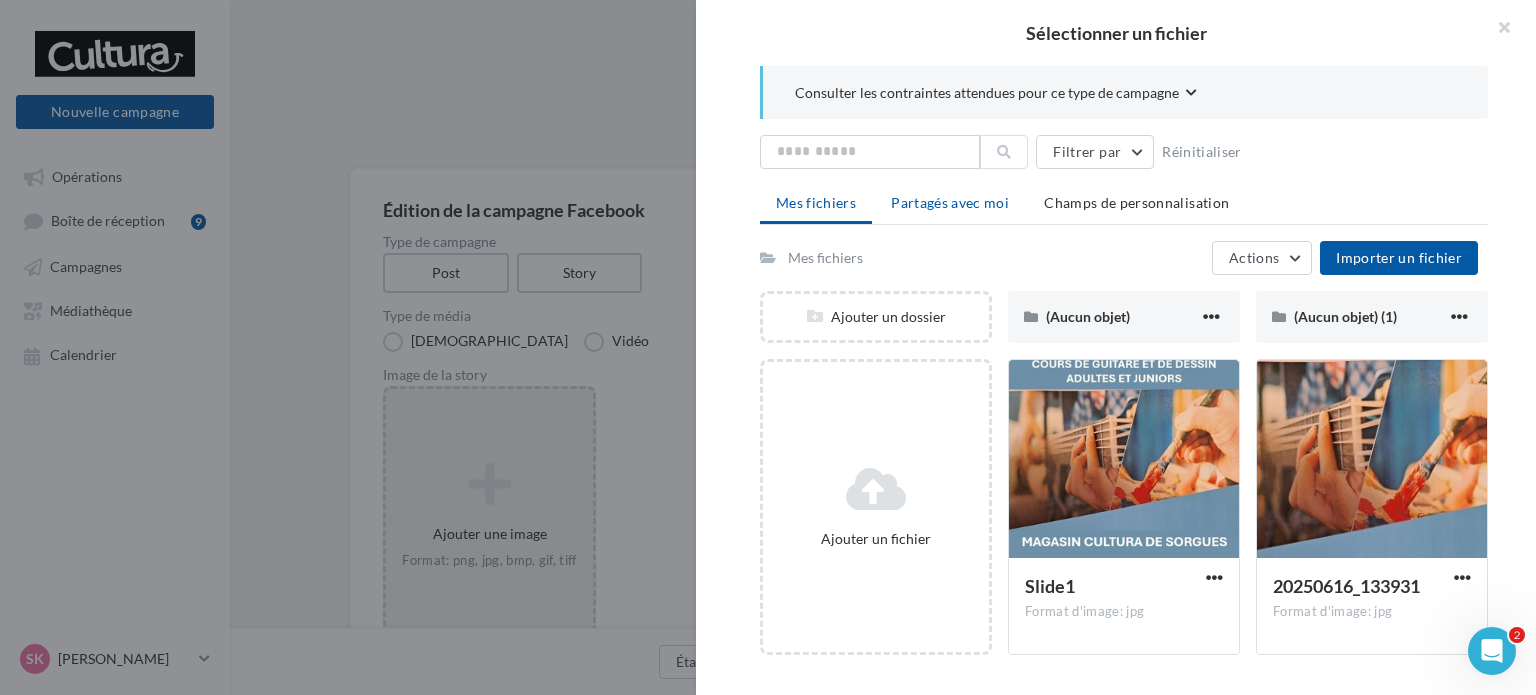 click on "Partagés avec moi" at bounding box center [950, 202] 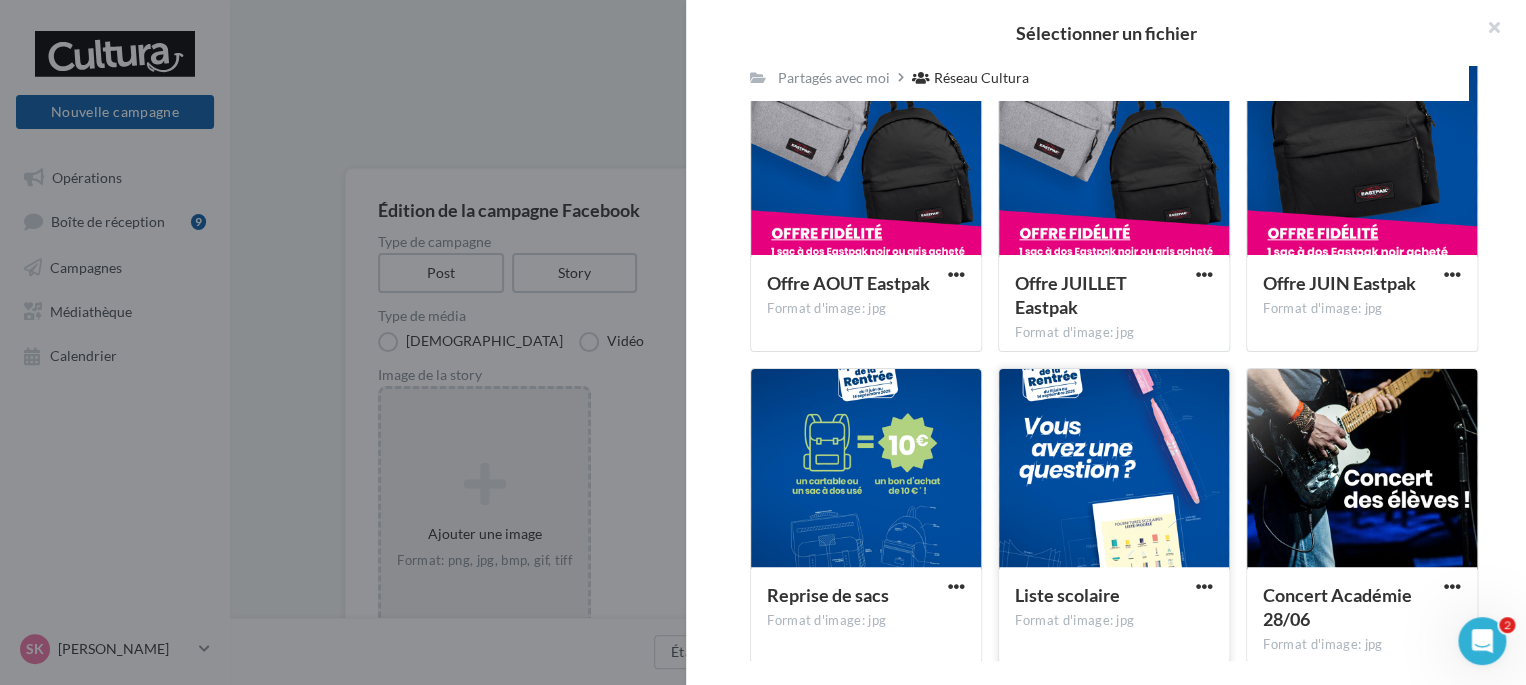 scroll, scrollTop: 400, scrollLeft: 0, axis: vertical 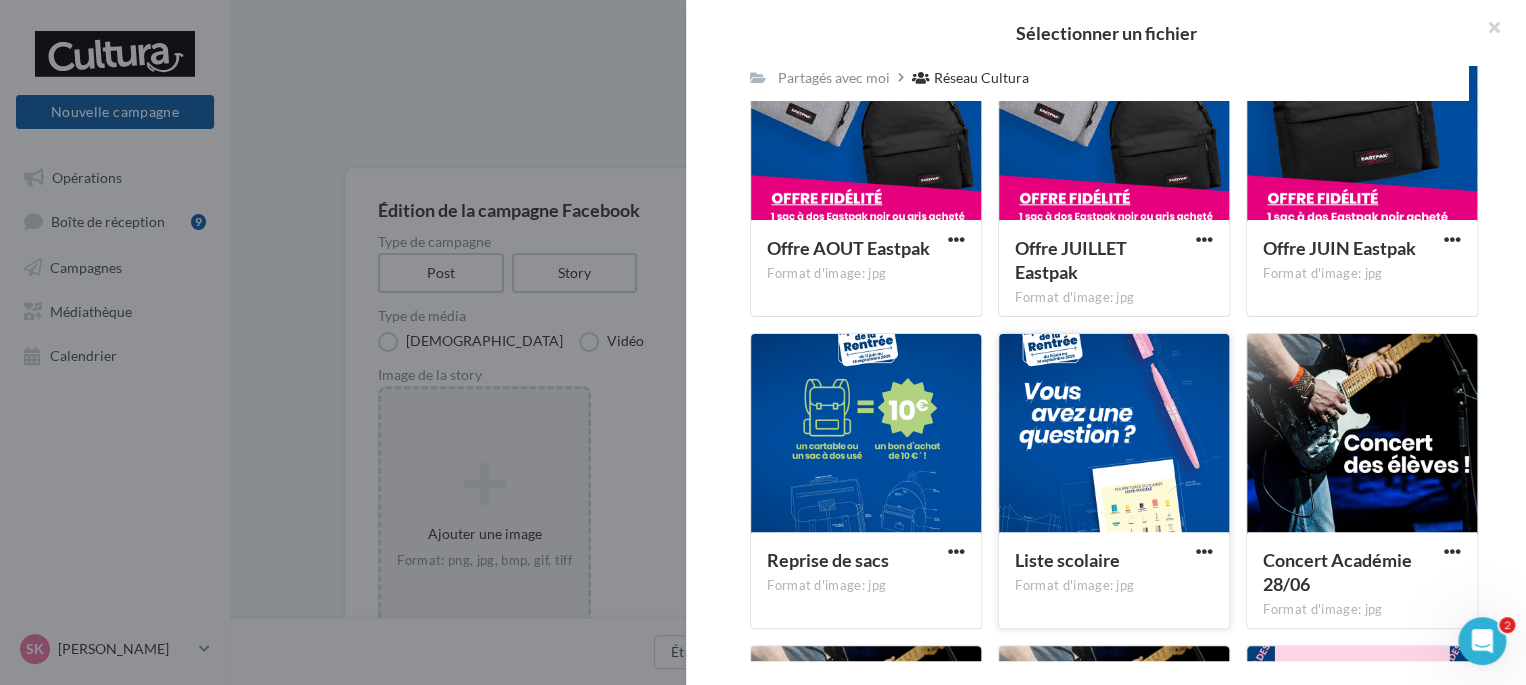 click at bounding box center (1114, 434) 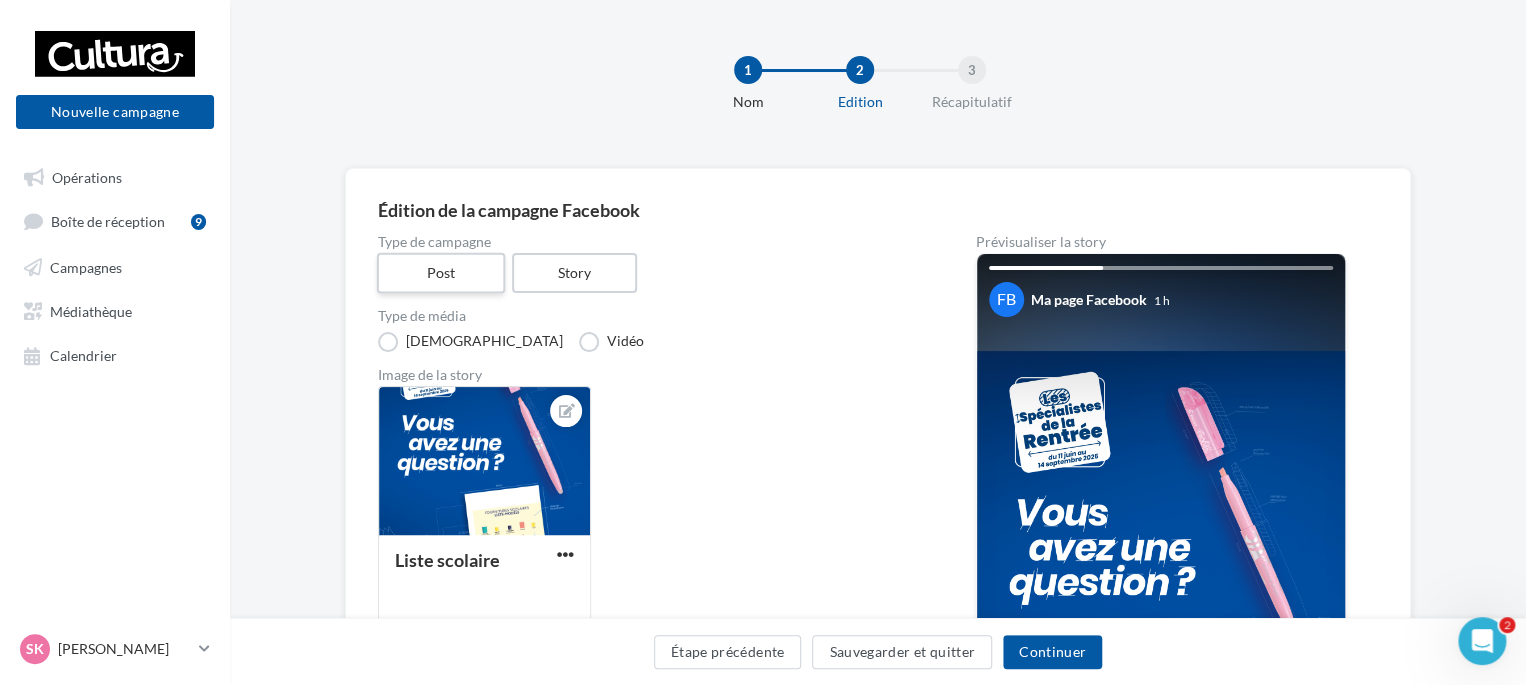click on "Post" at bounding box center (441, 273) 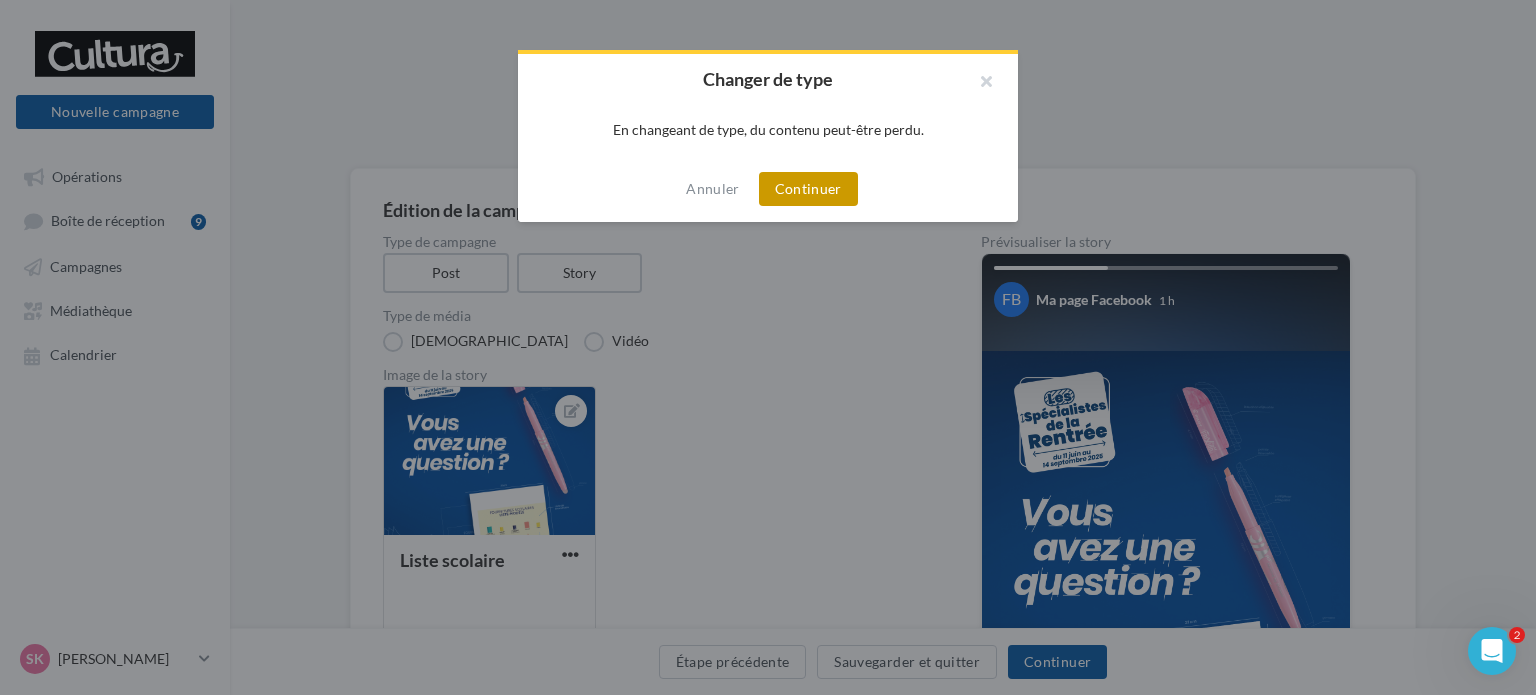 click on "Continuer" at bounding box center [808, 189] 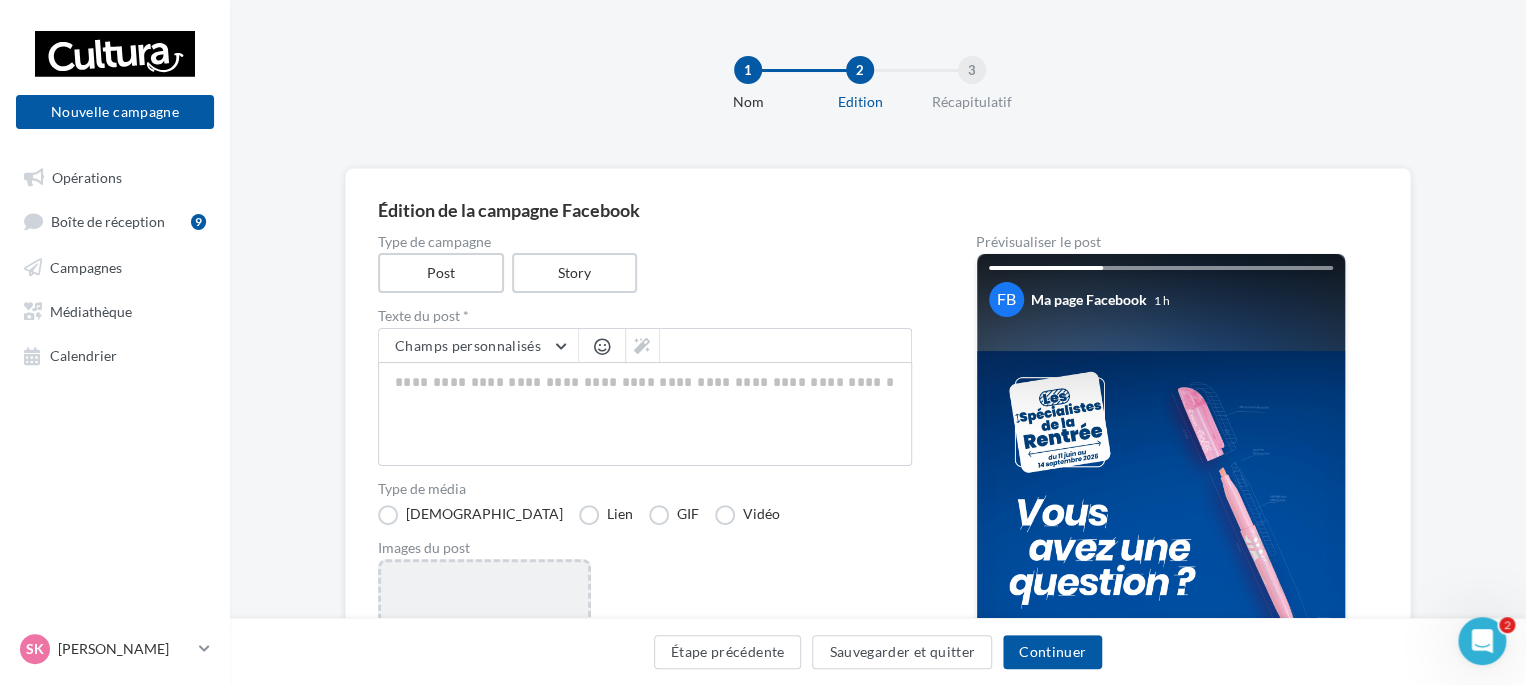 click on "Ajouter une image     Format: png, jpg" at bounding box center (484, 689) 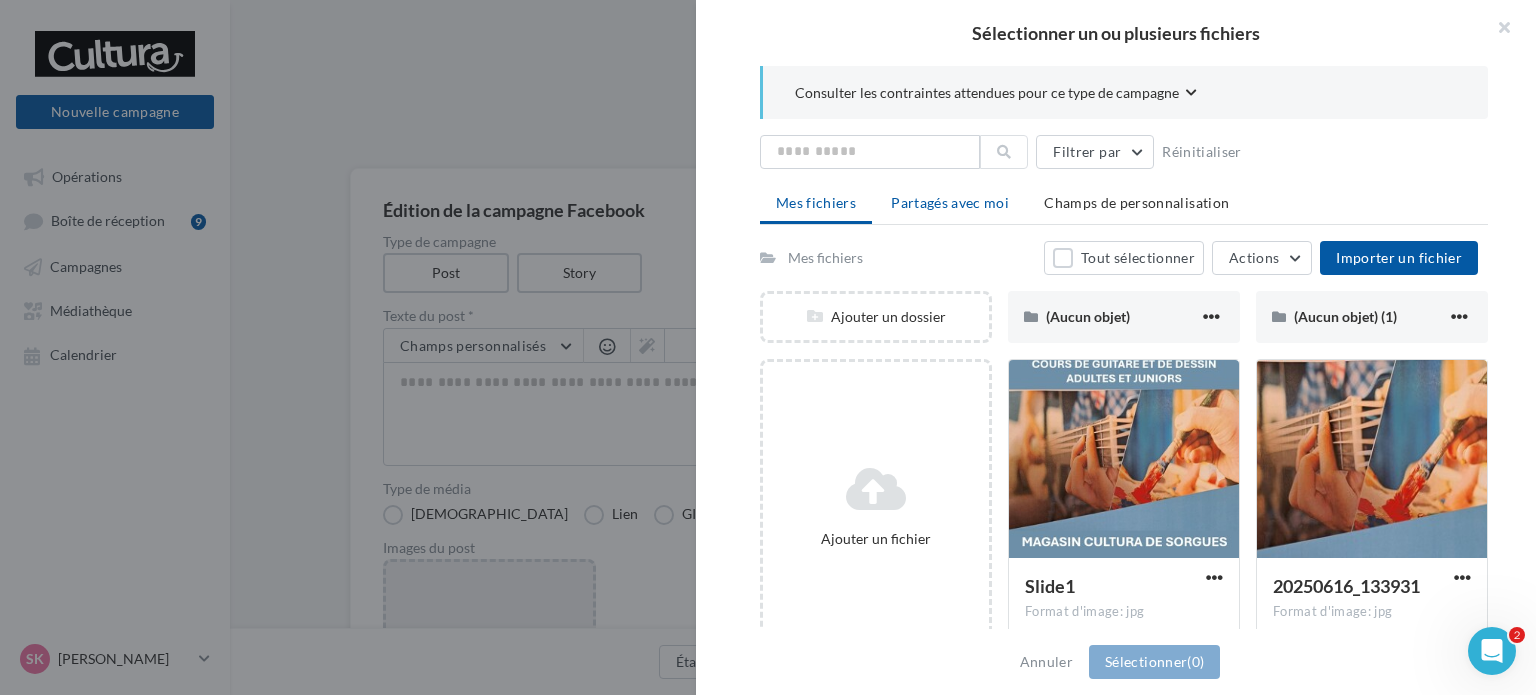 click on "Partagés avec moi" at bounding box center (950, 202) 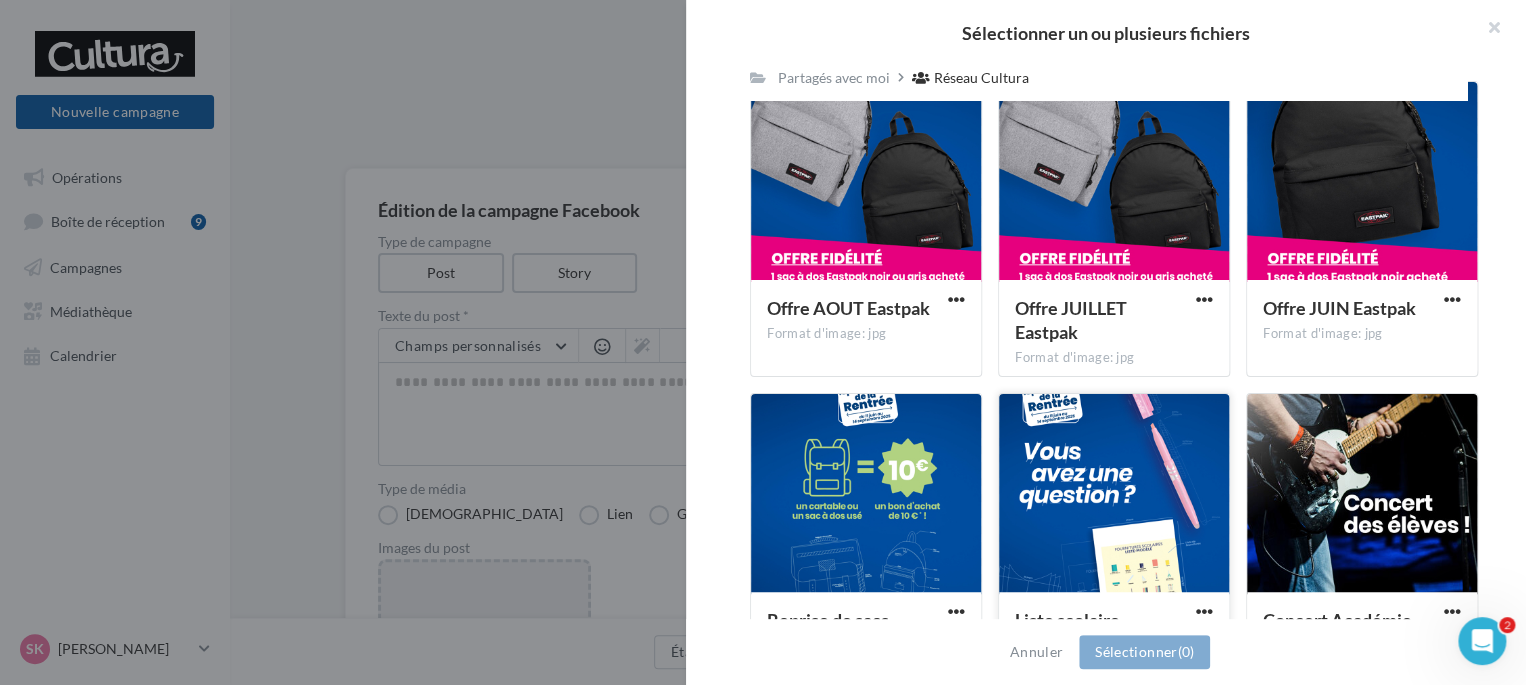 scroll, scrollTop: 400, scrollLeft: 0, axis: vertical 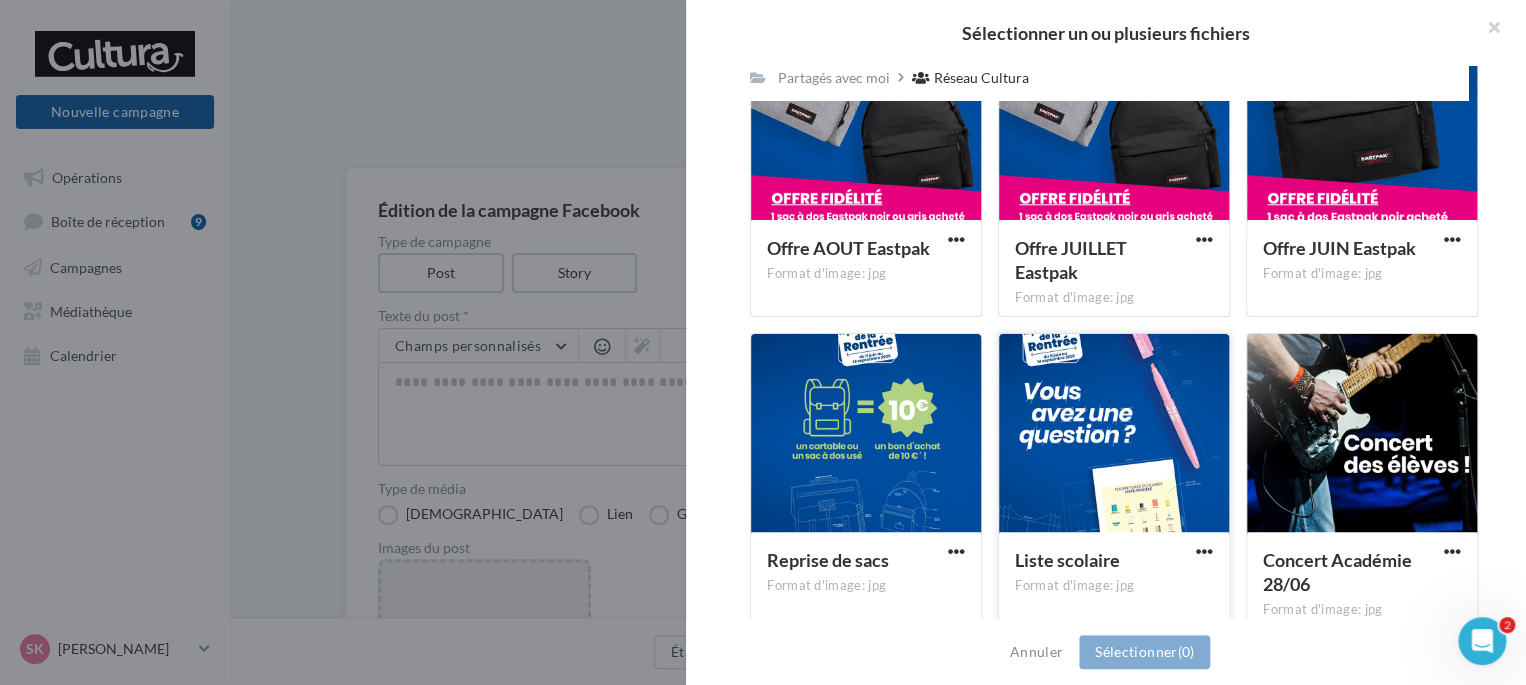 click at bounding box center [1114, 434] 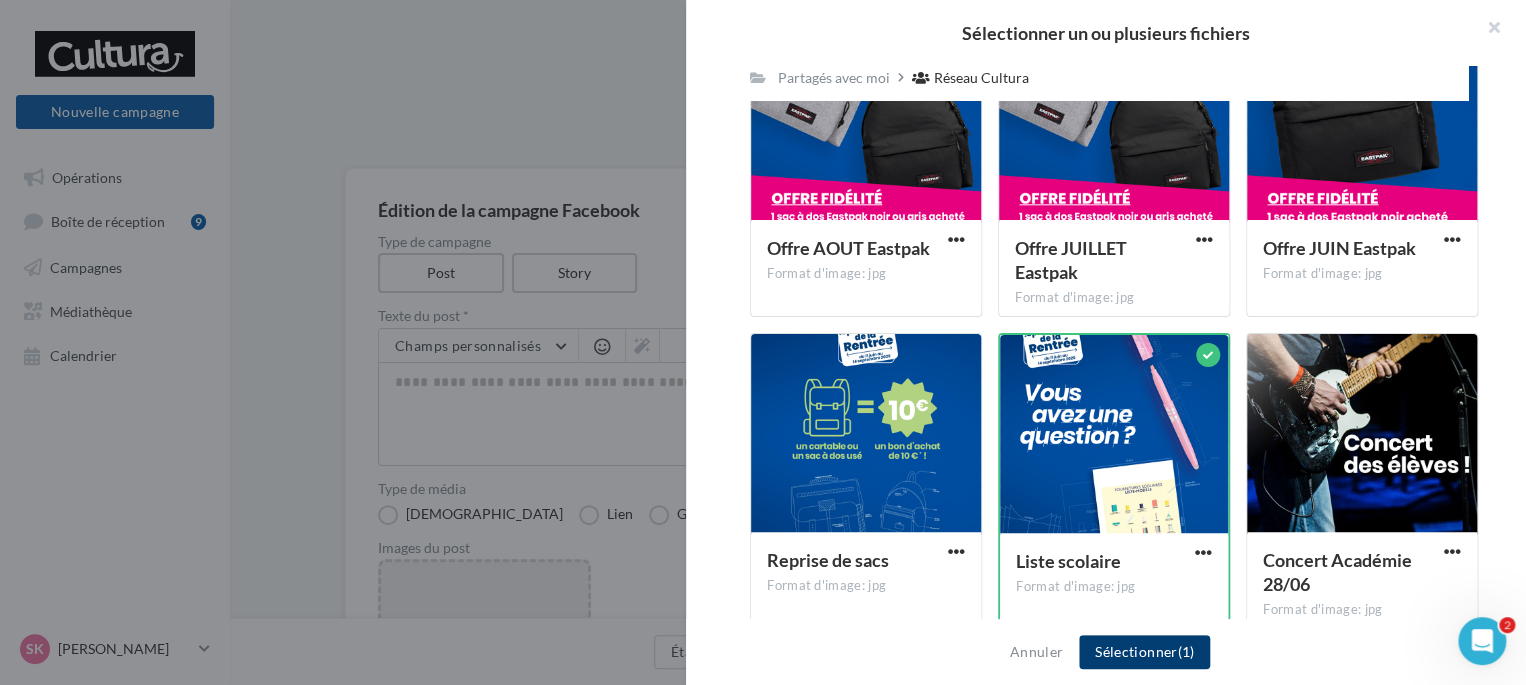 click on "Sélectionner   (1)" at bounding box center (1144, 652) 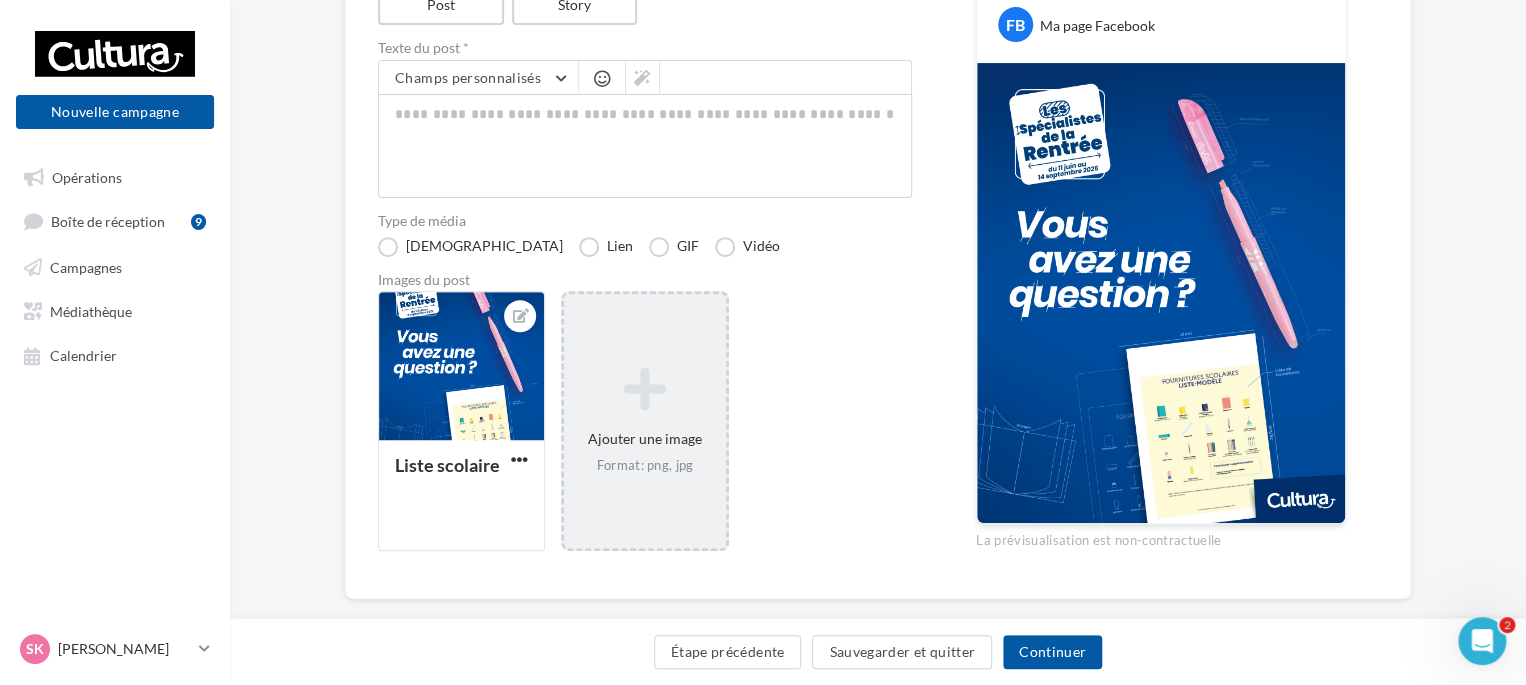 scroll, scrollTop: 300, scrollLeft: 0, axis: vertical 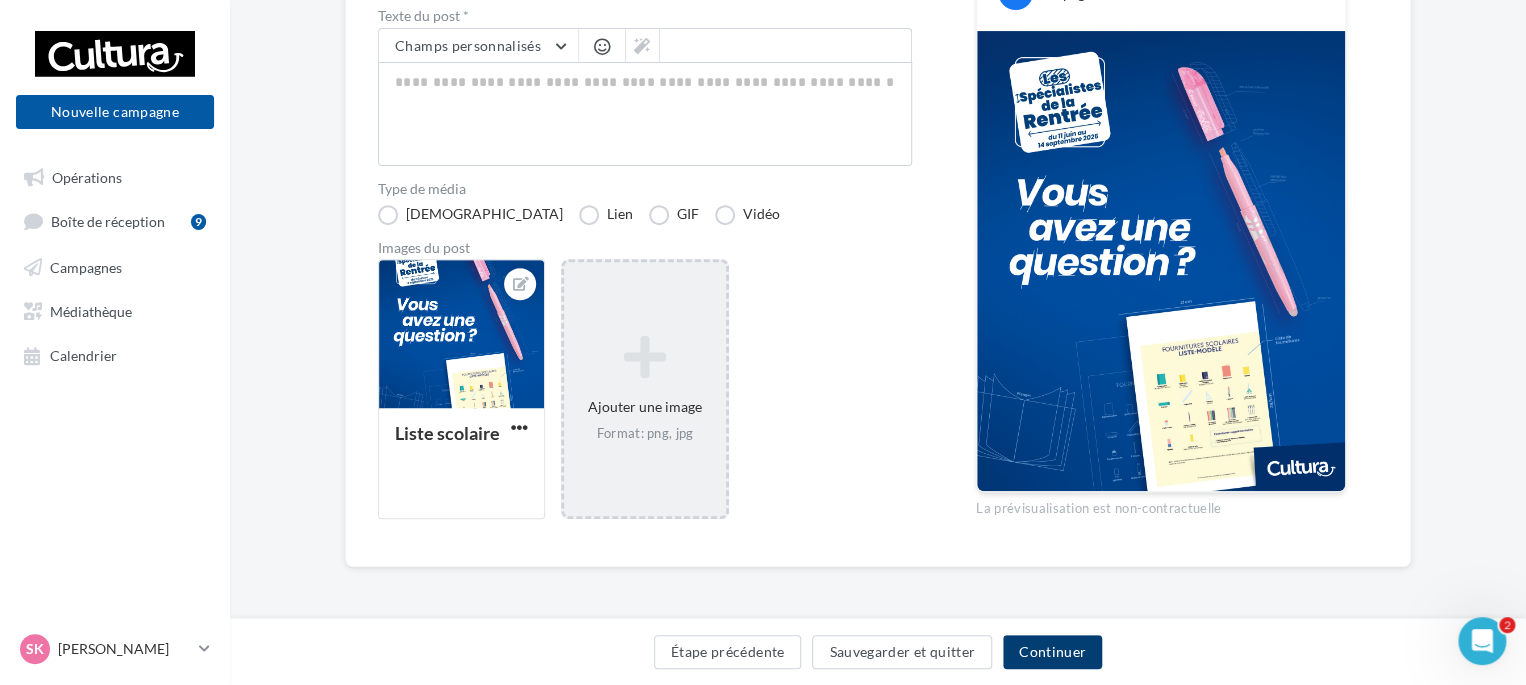 click on "Continuer" at bounding box center (1052, 652) 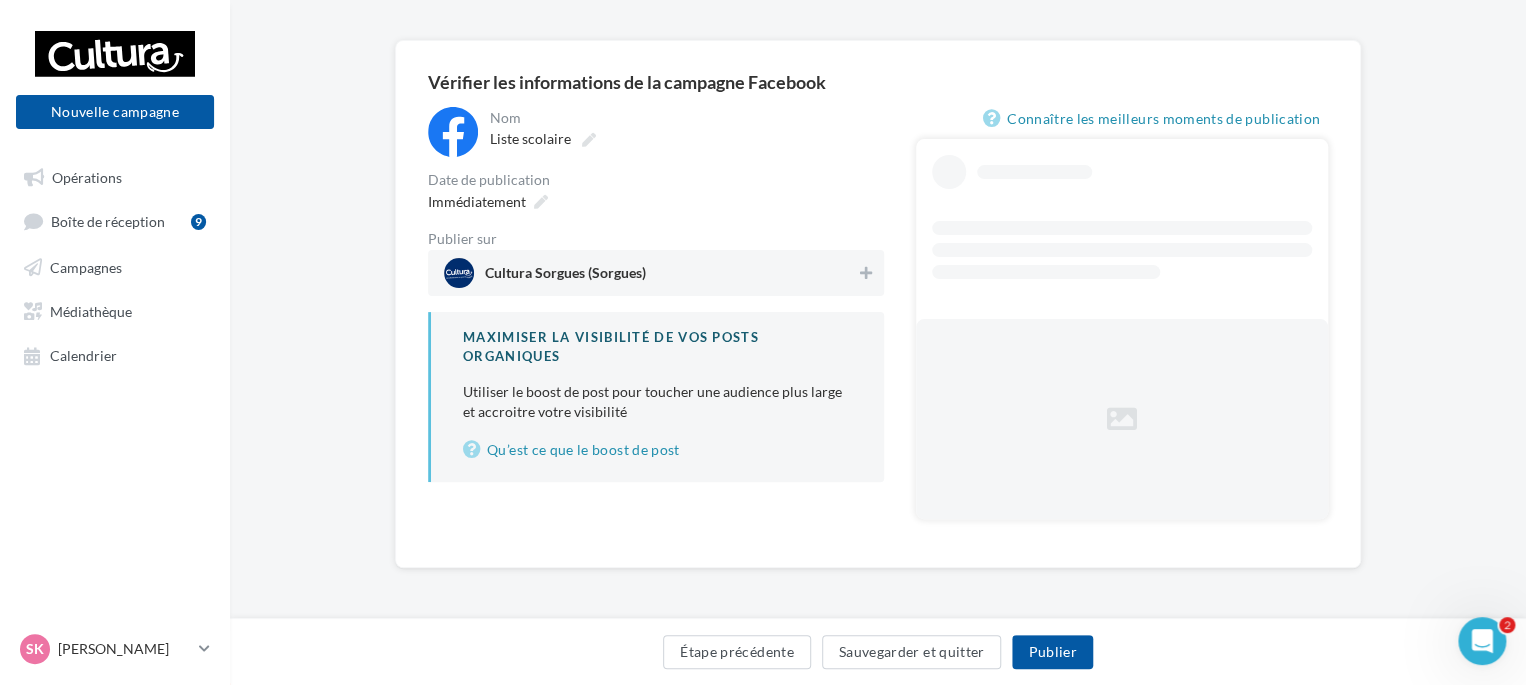 scroll, scrollTop: 75, scrollLeft: 0, axis: vertical 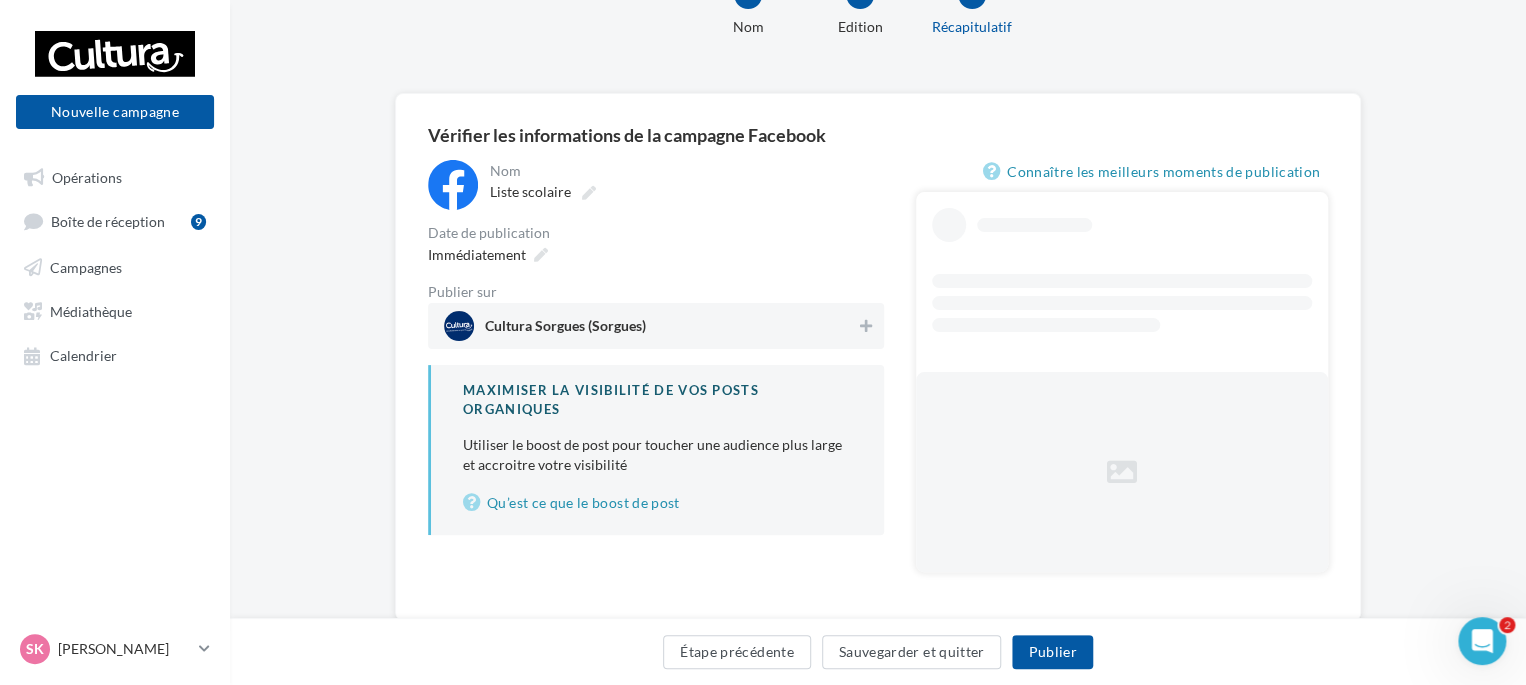 click on "Cultura Sorgues (Sorgues)" at bounding box center [650, 326] 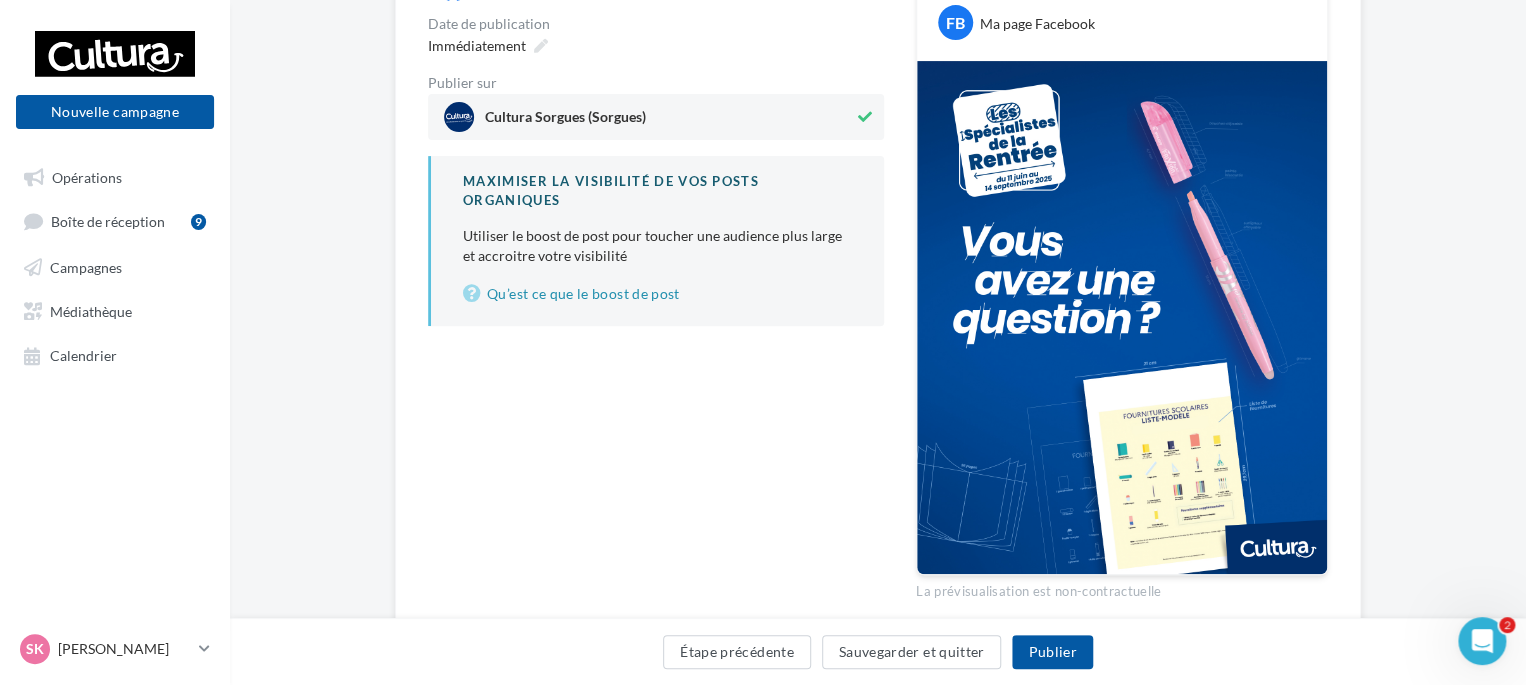 scroll, scrollTop: 350, scrollLeft: 0, axis: vertical 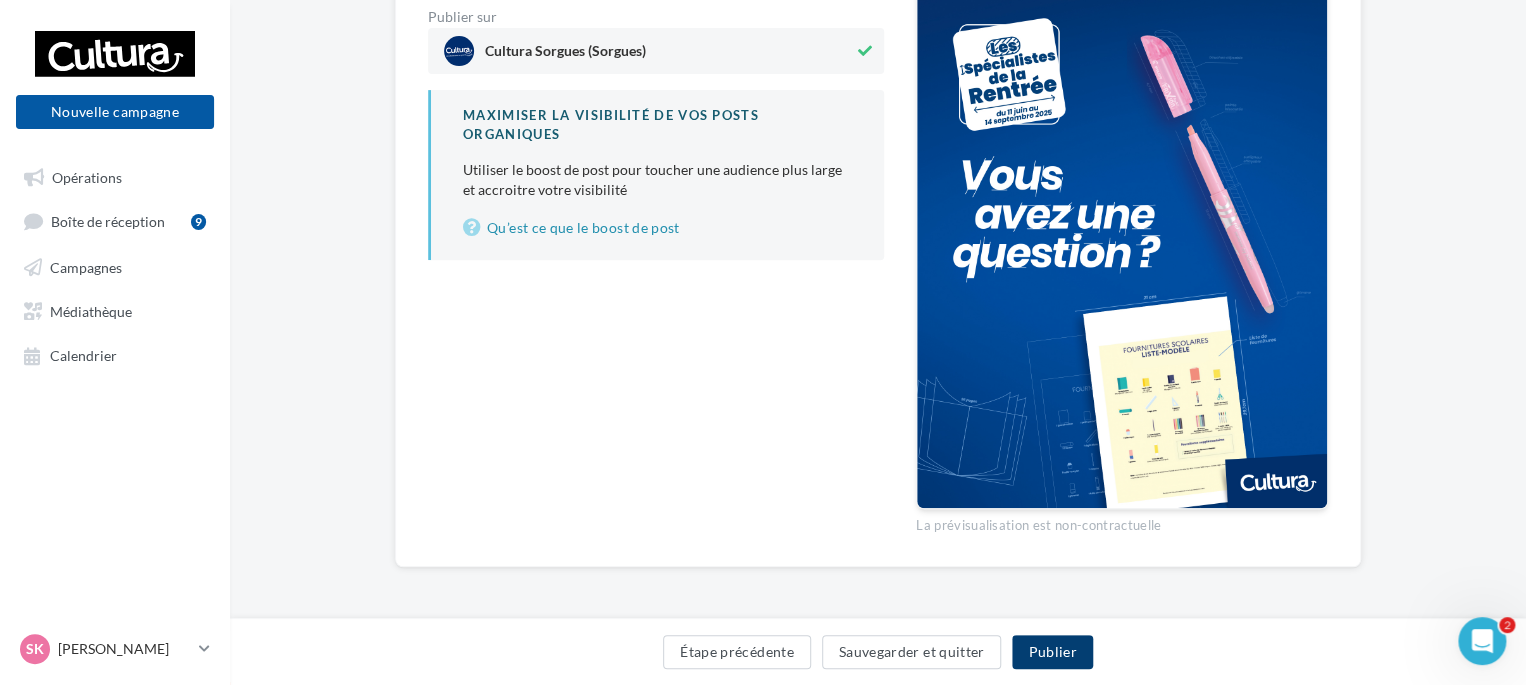 click on "Publier" at bounding box center [1052, 652] 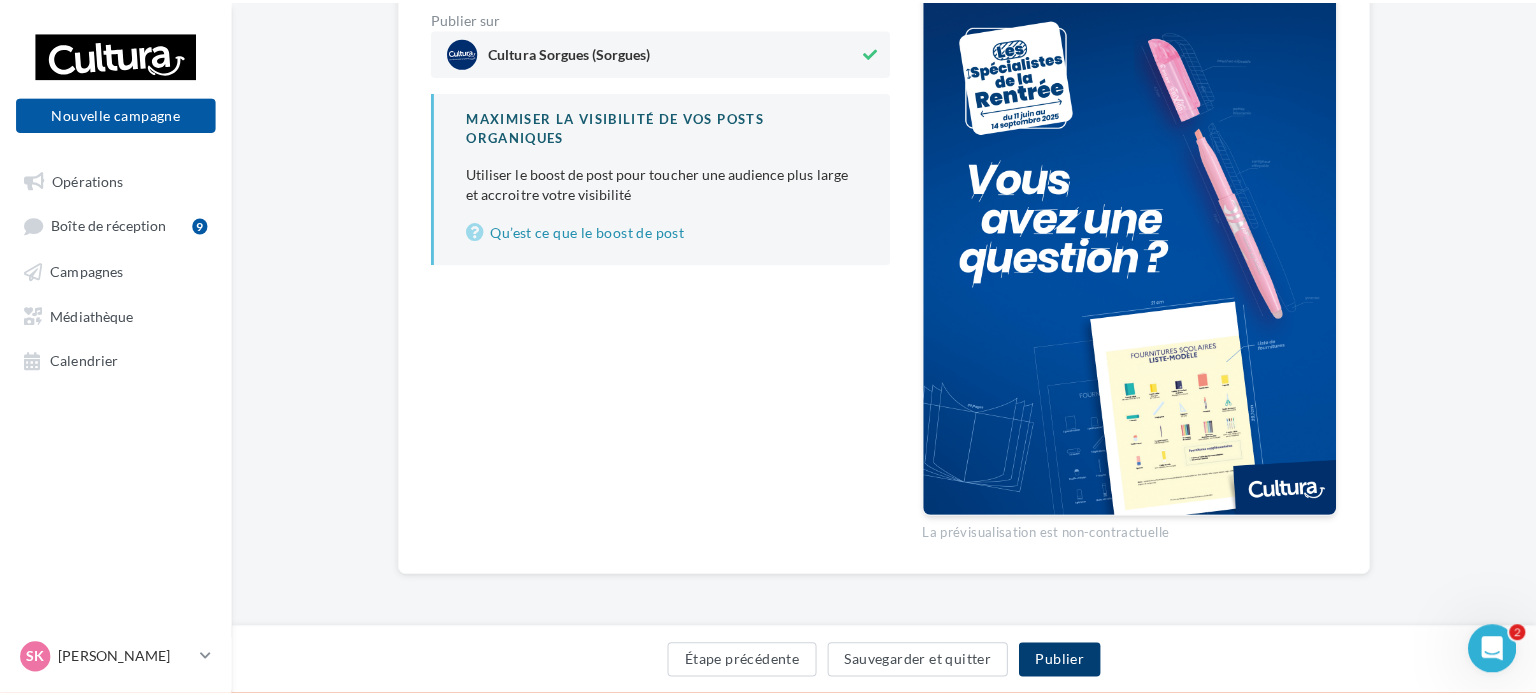 scroll, scrollTop: 340, scrollLeft: 0, axis: vertical 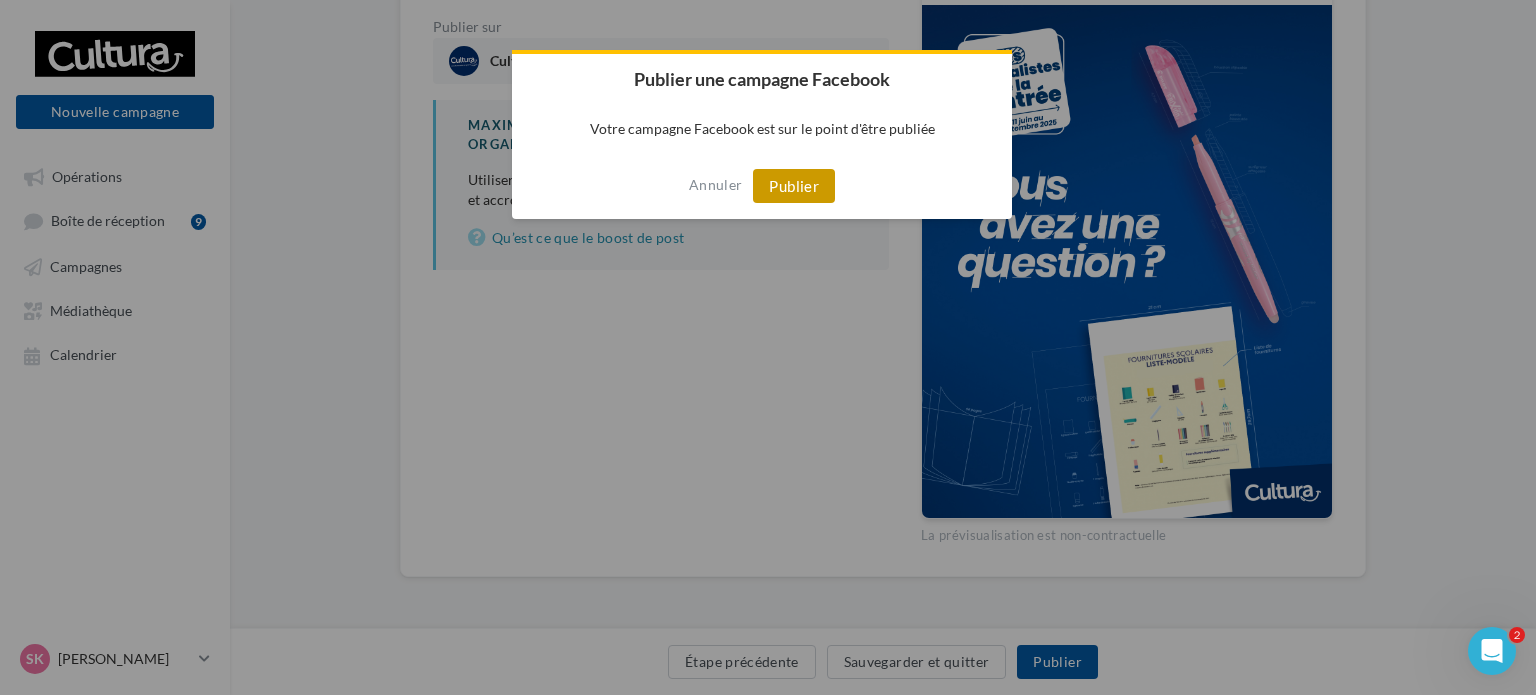 click on "Publier" at bounding box center [794, 186] 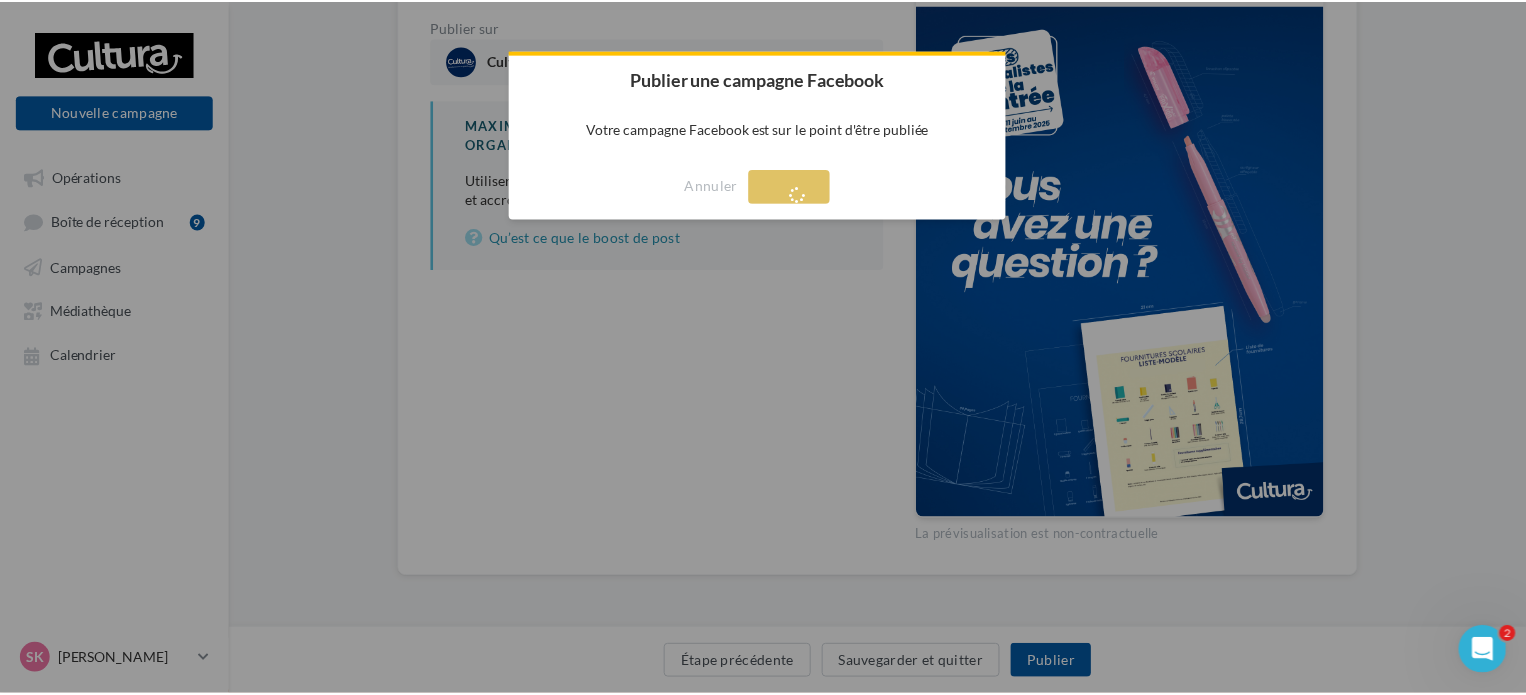 scroll, scrollTop: 32, scrollLeft: 0, axis: vertical 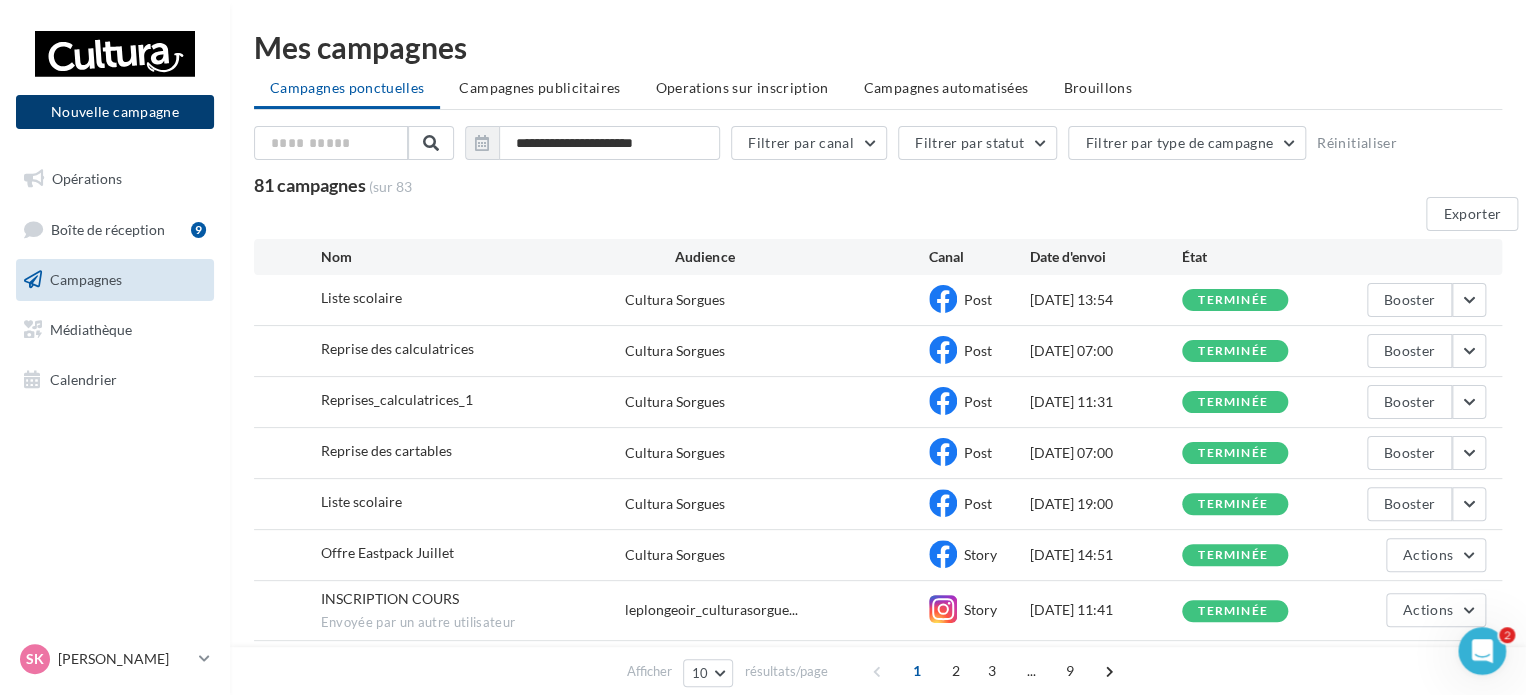 click on "Nouvelle campagne" at bounding box center [115, 112] 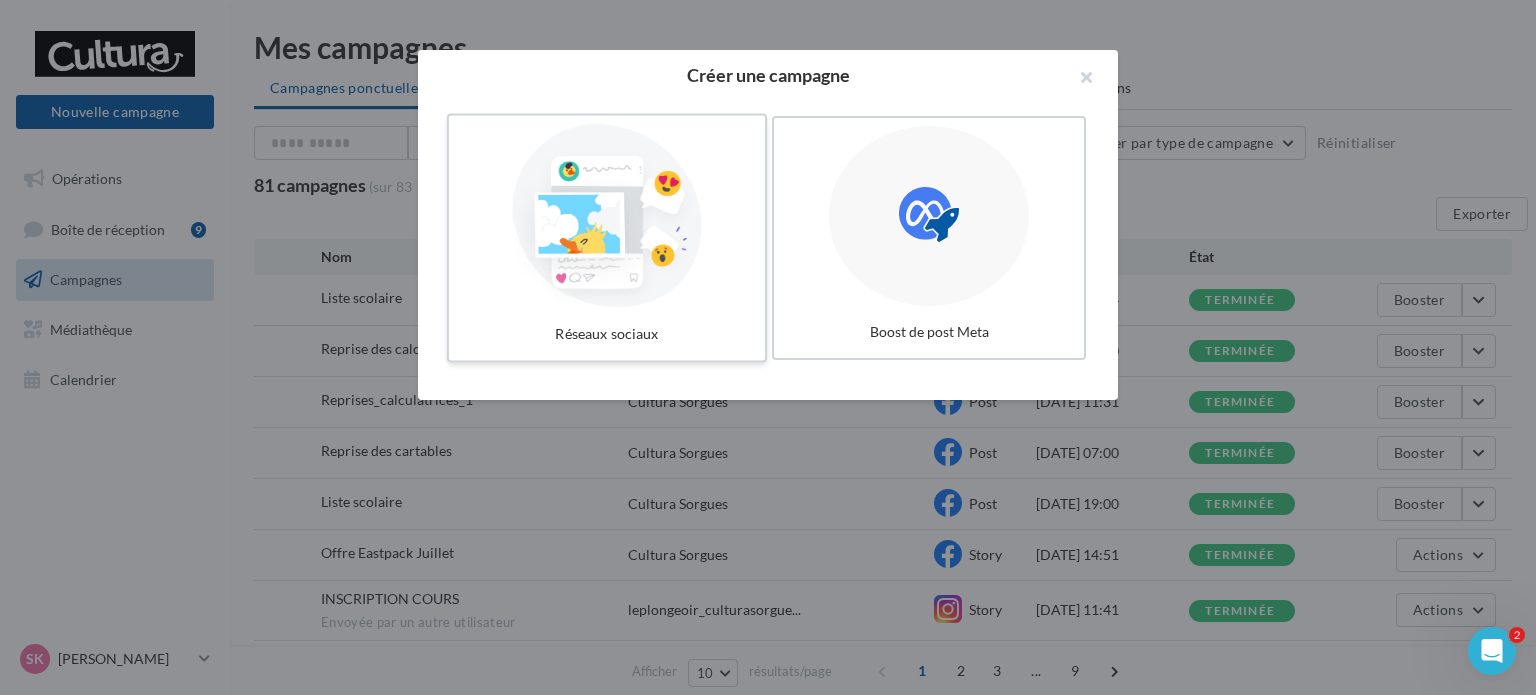 click at bounding box center [607, 216] 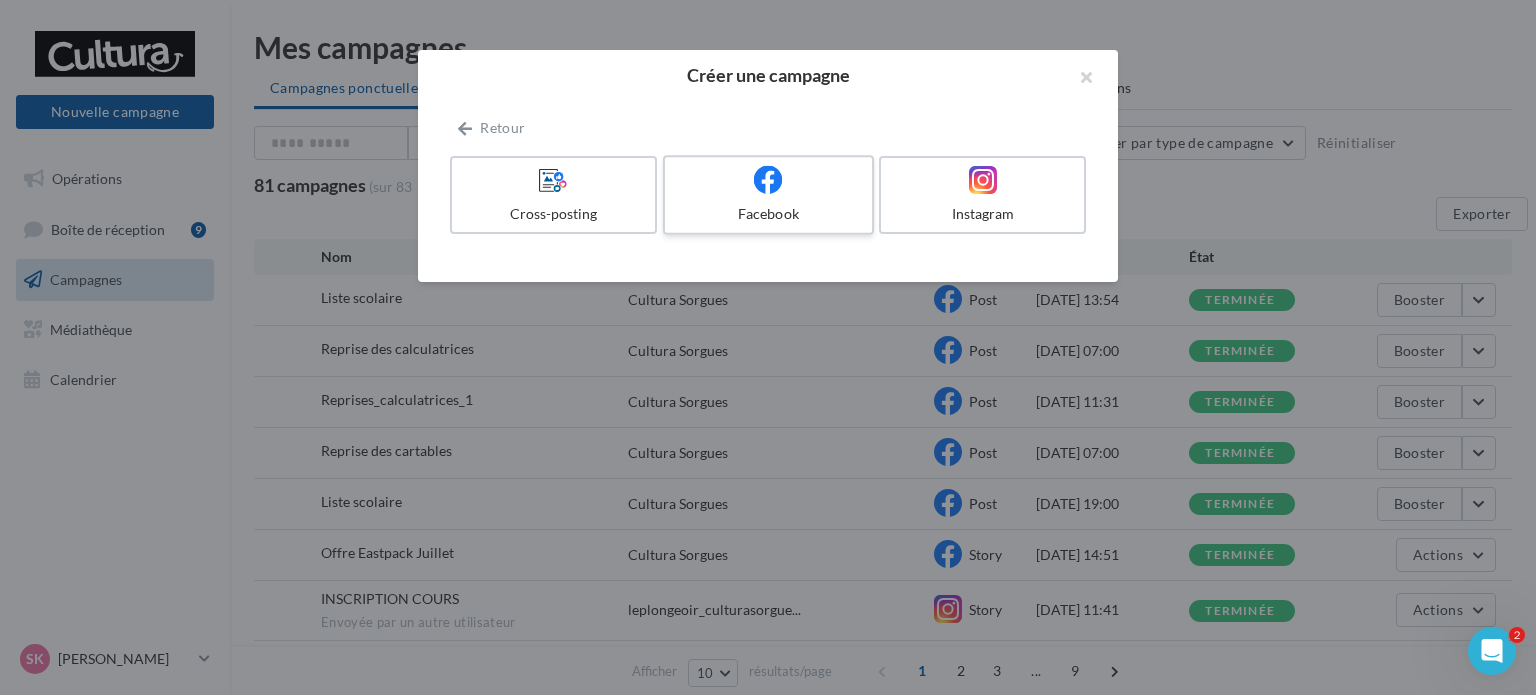 click at bounding box center [768, 180] 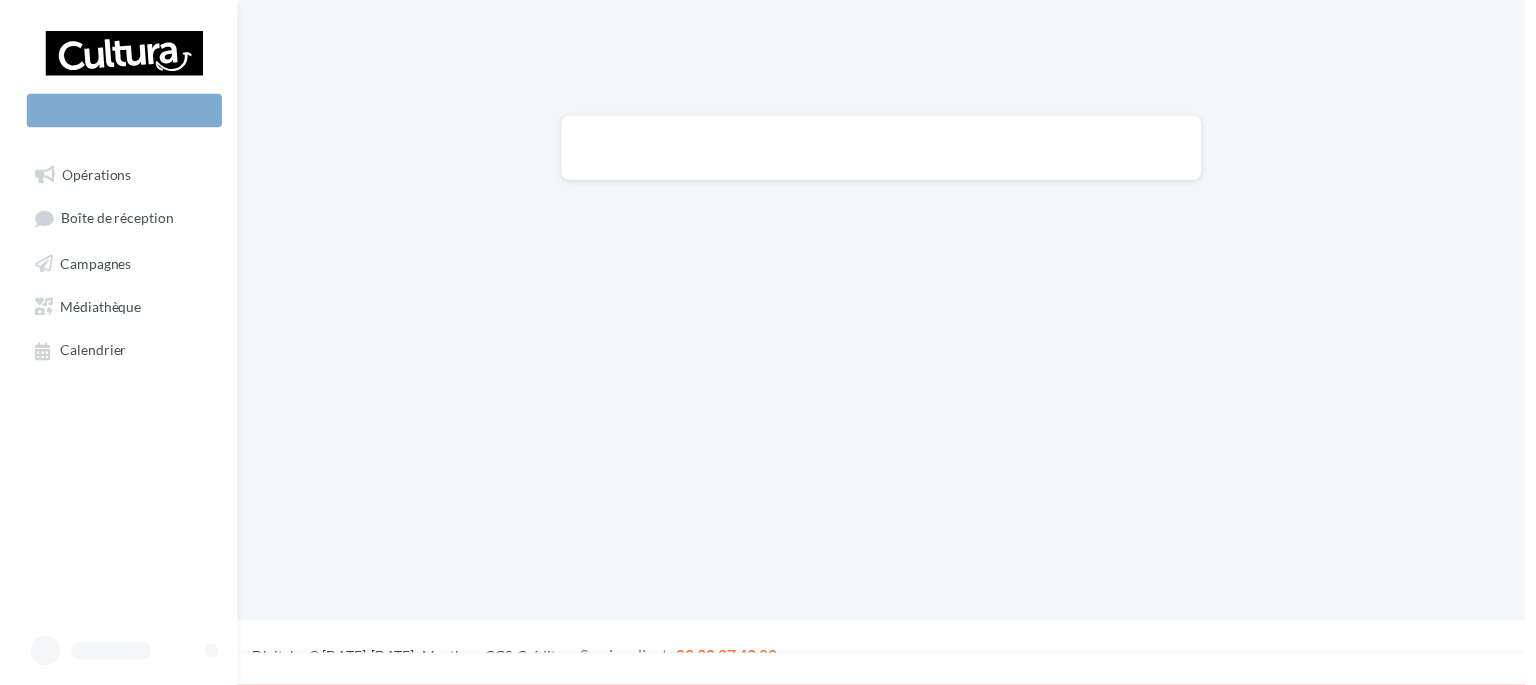 scroll, scrollTop: 0, scrollLeft: 0, axis: both 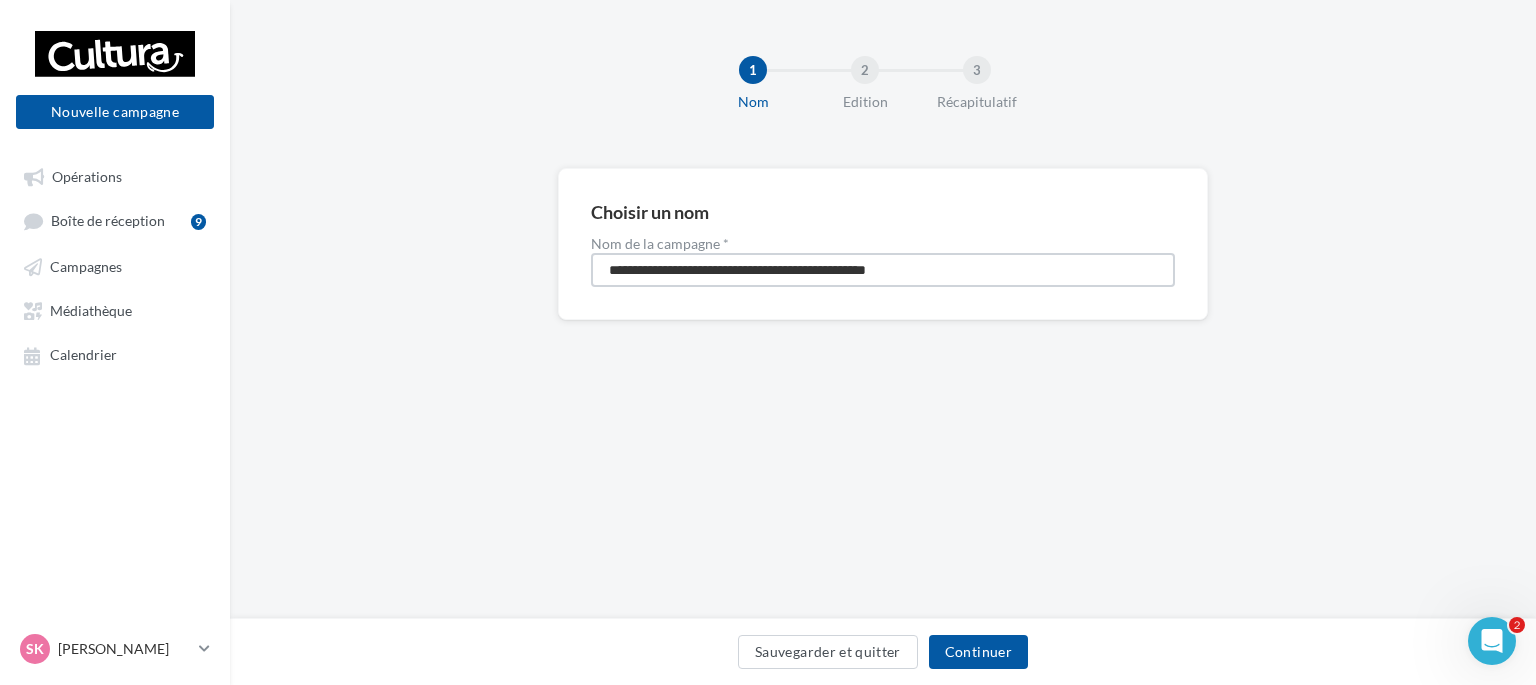 click on "**********" at bounding box center (883, 270) 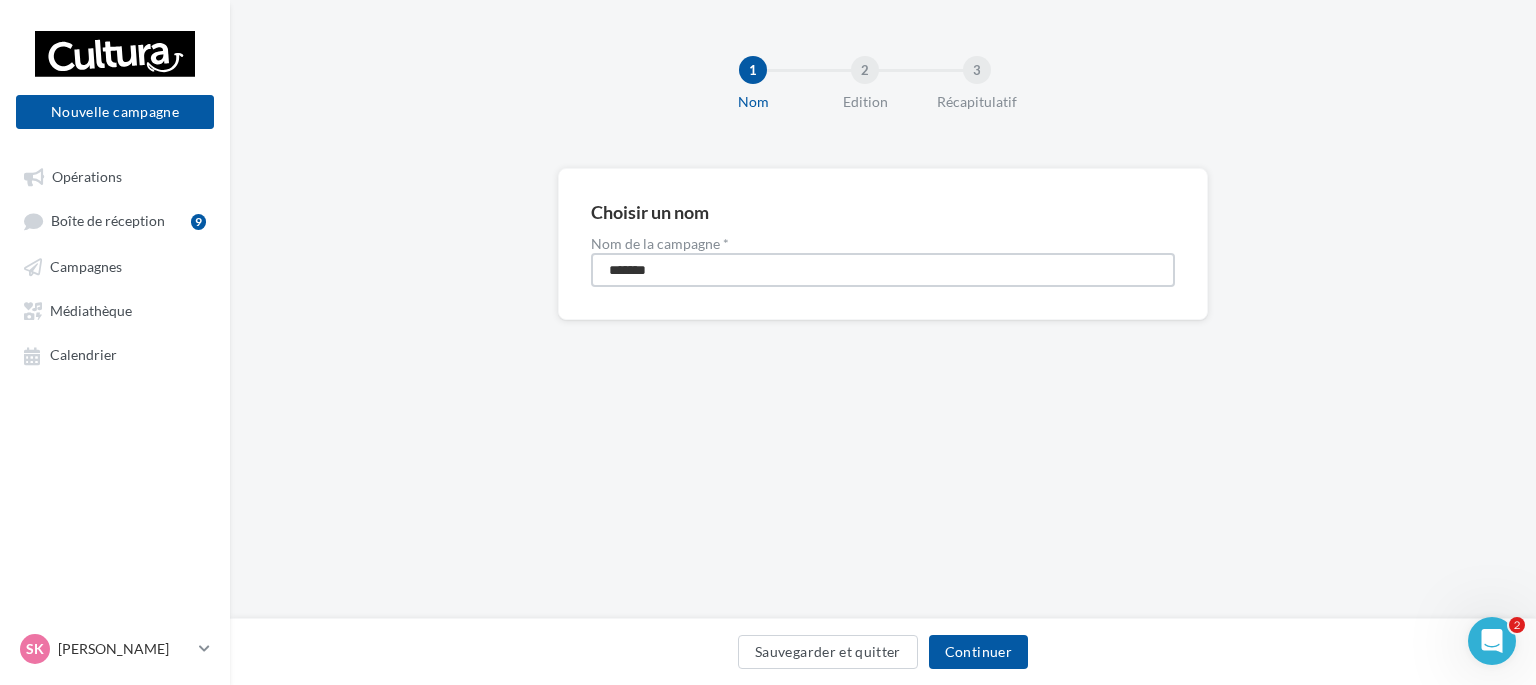 type on "**********" 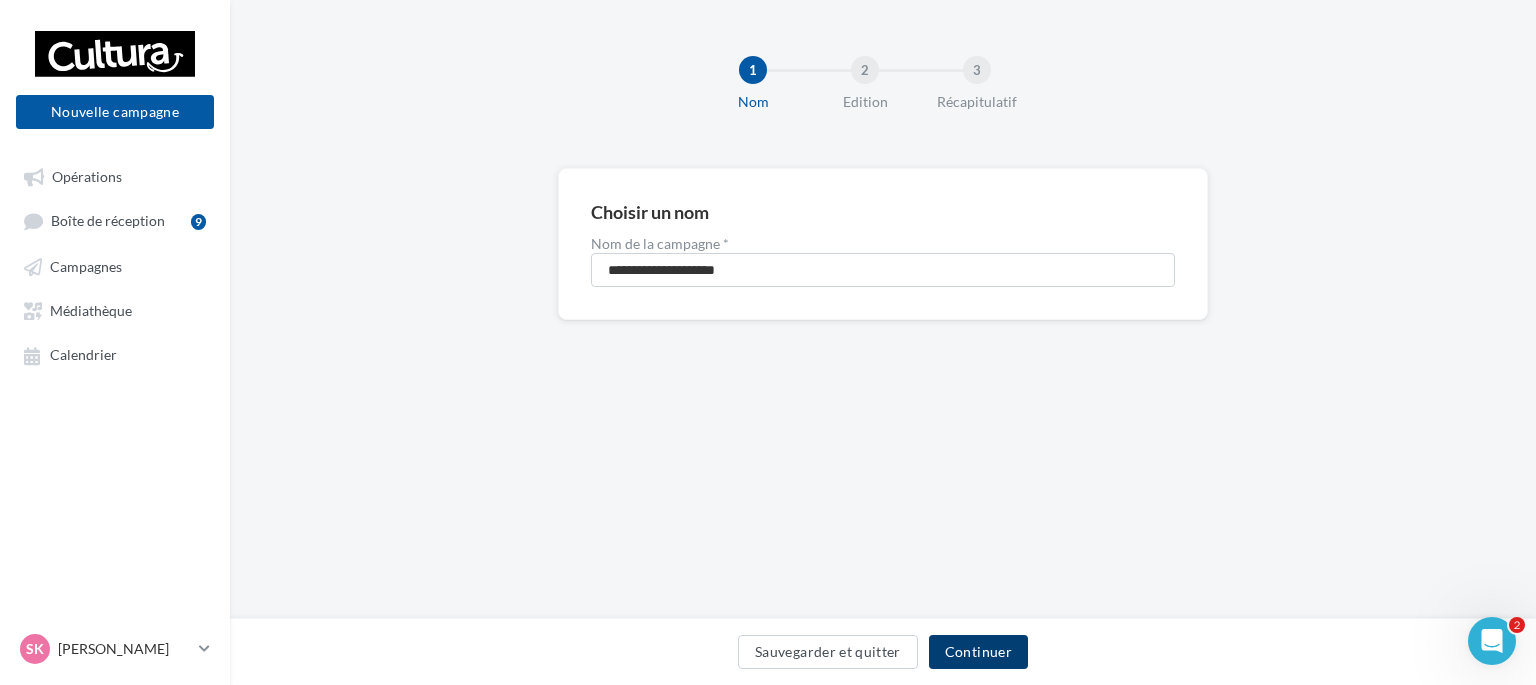 click on "Continuer" at bounding box center [978, 652] 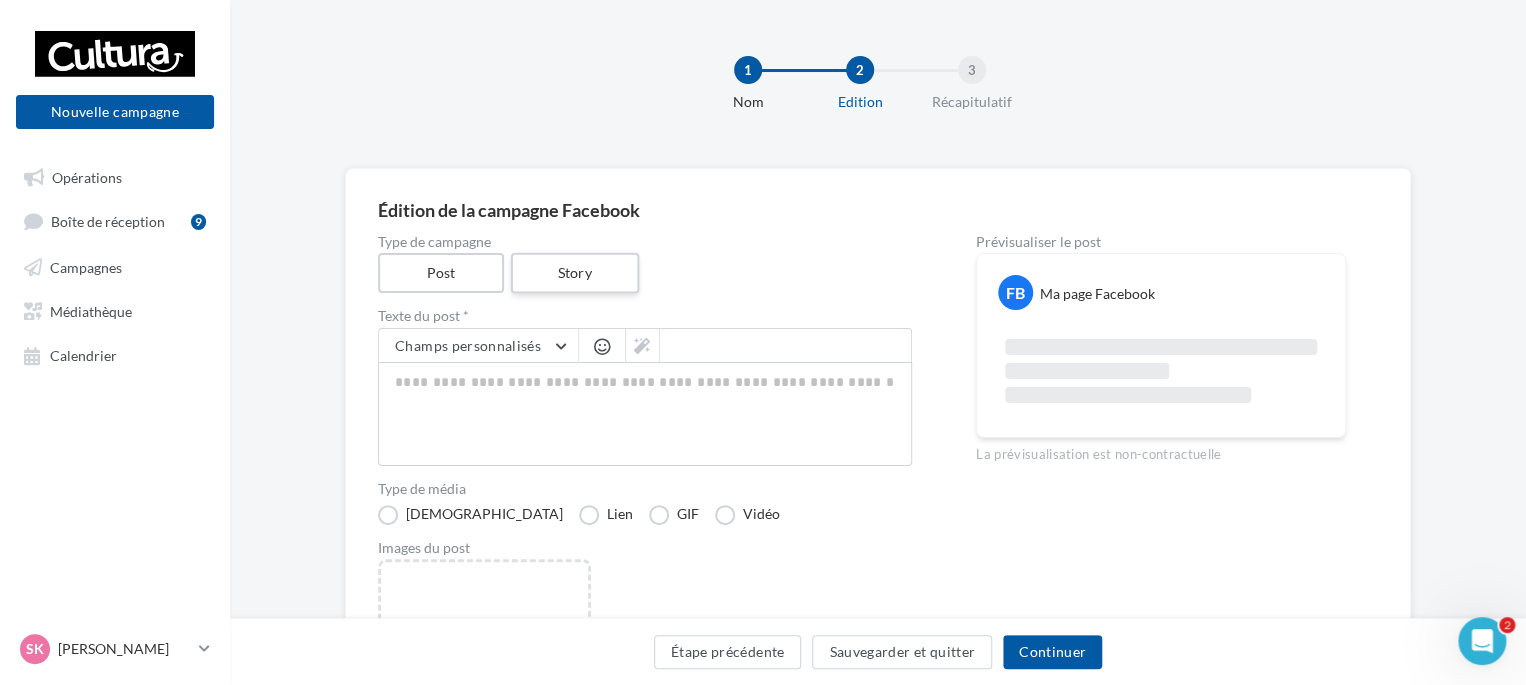 click on "Story" at bounding box center (574, 273) 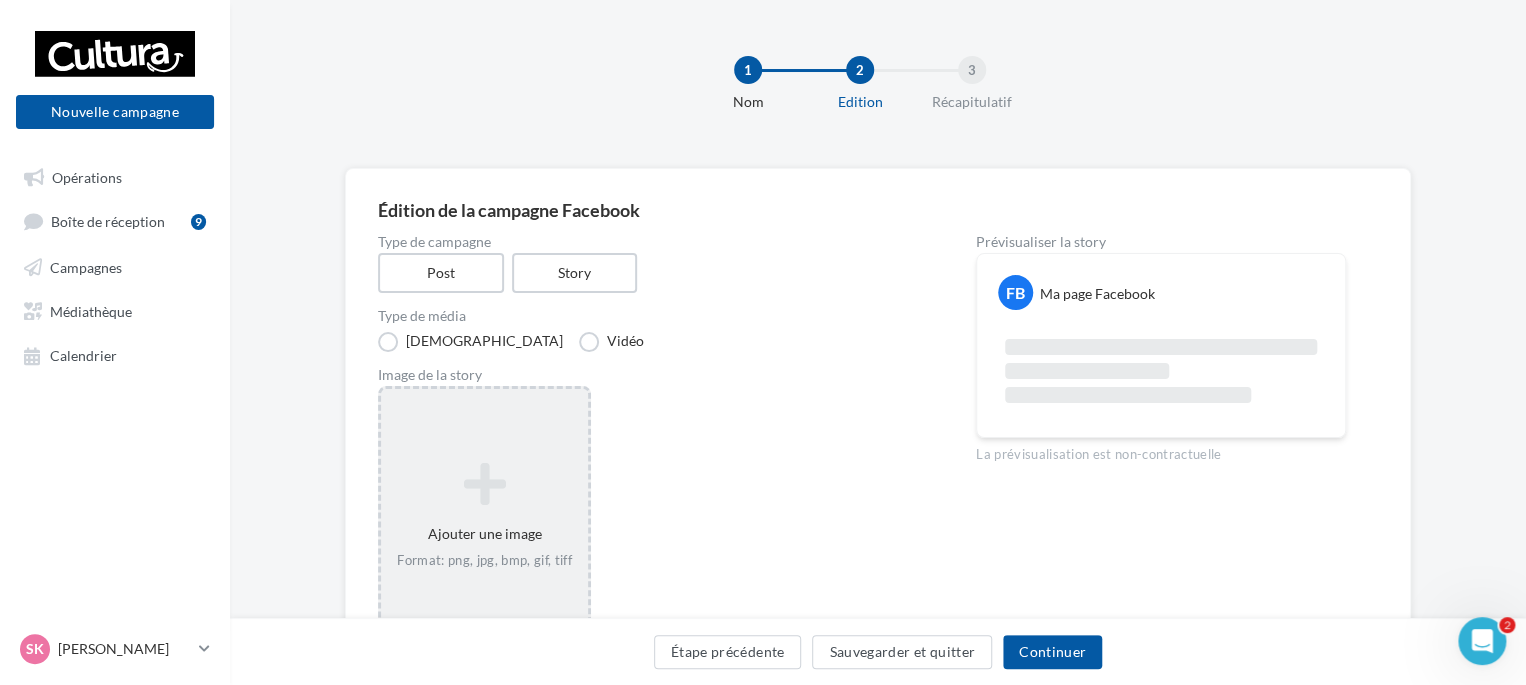 click at bounding box center (484, 484) 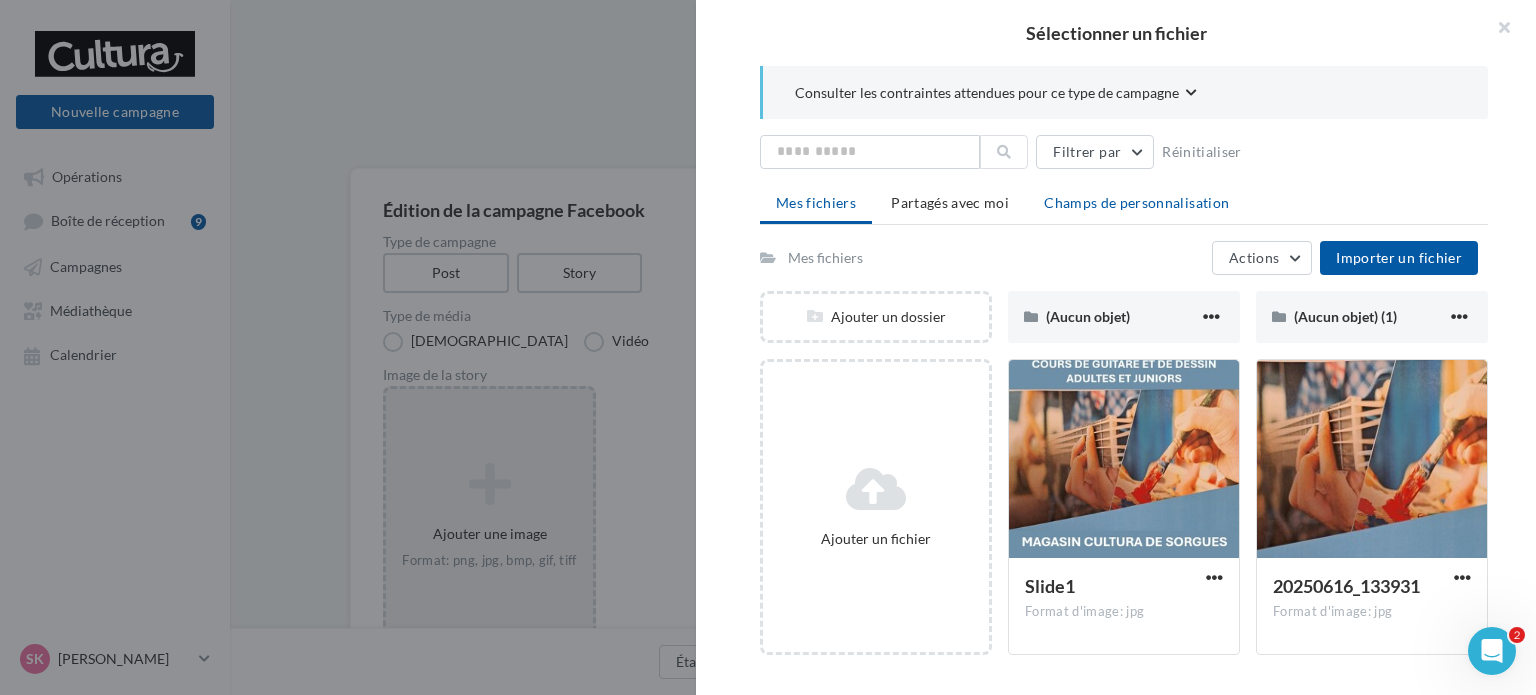click on "Champs de personnalisation" at bounding box center [1136, 202] 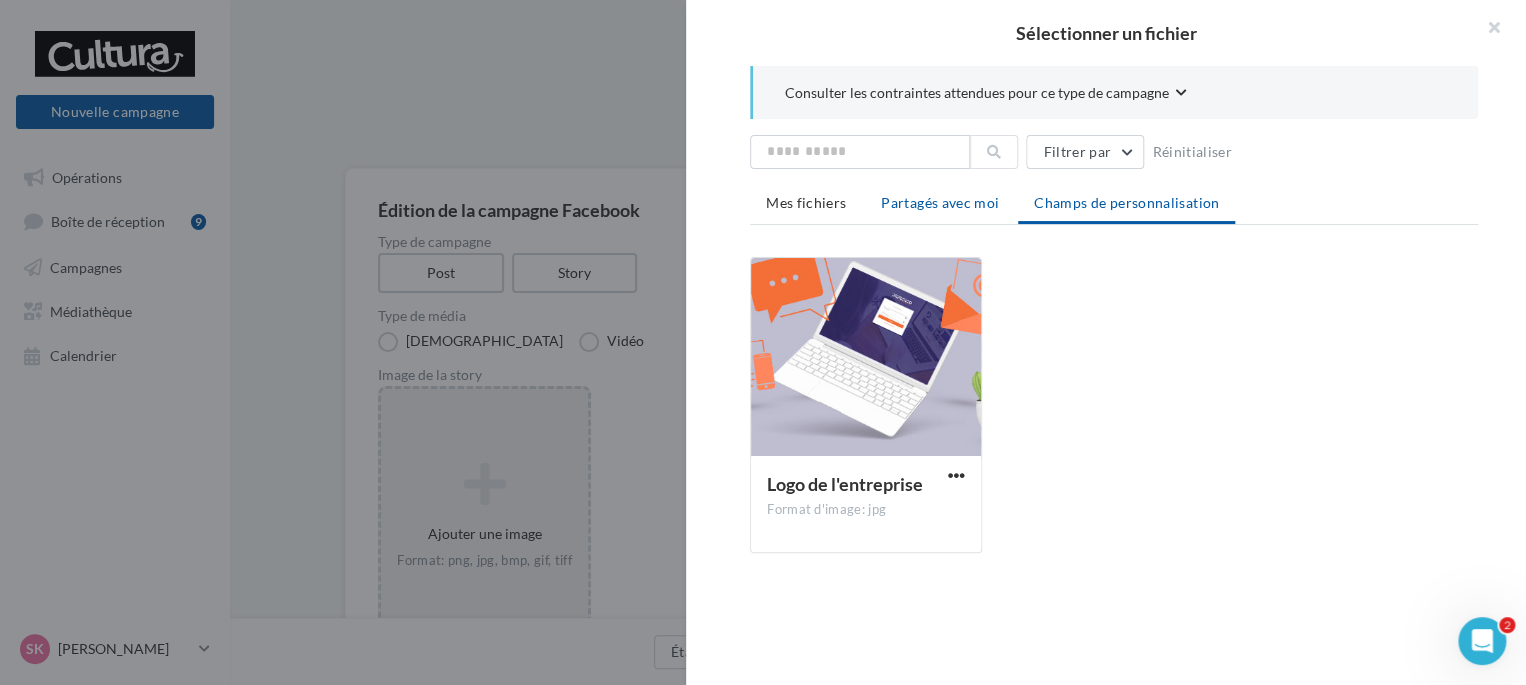 click on "Partagés avec moi" at bounding box center (940, 202) 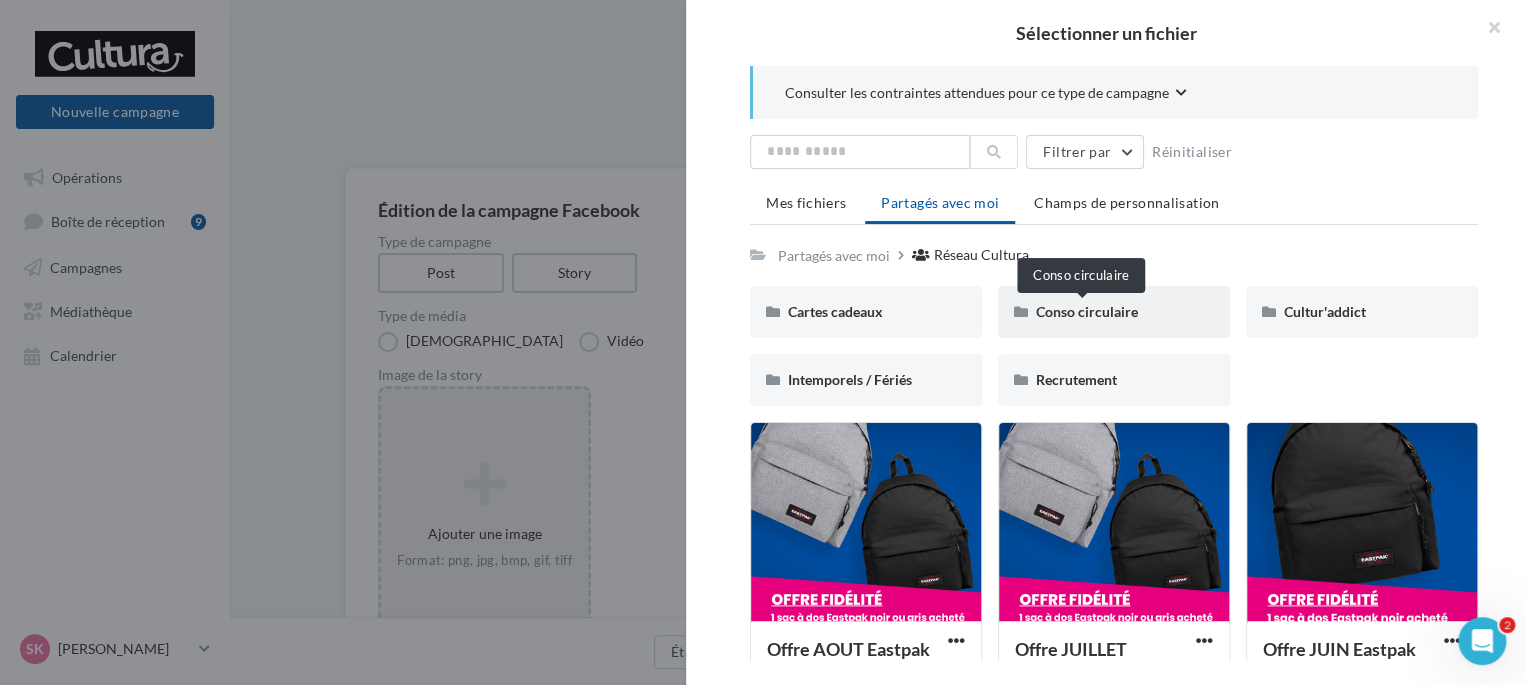 click on "Conso circulaire" at bounding box center (1087, 311) 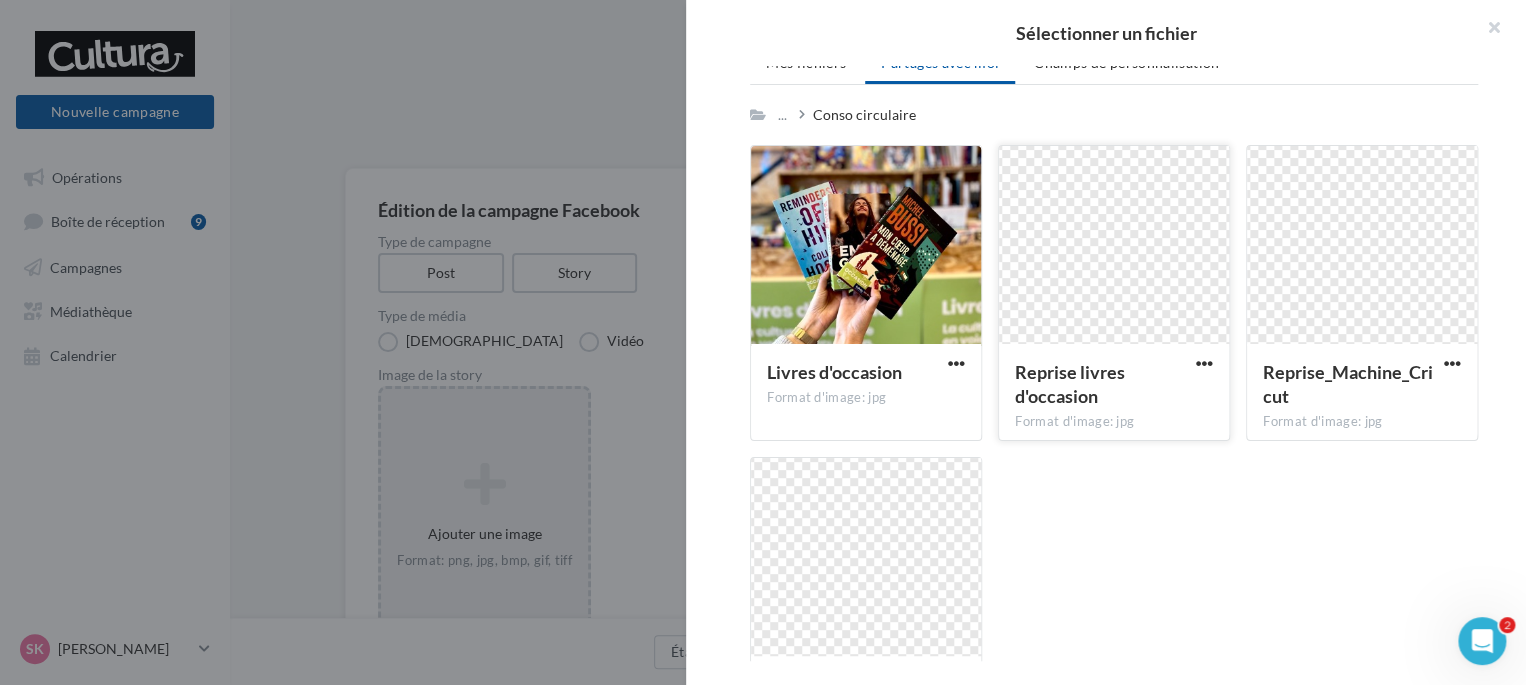 scroll, scrollTop: 0, scrollLeft: 0, axis: both 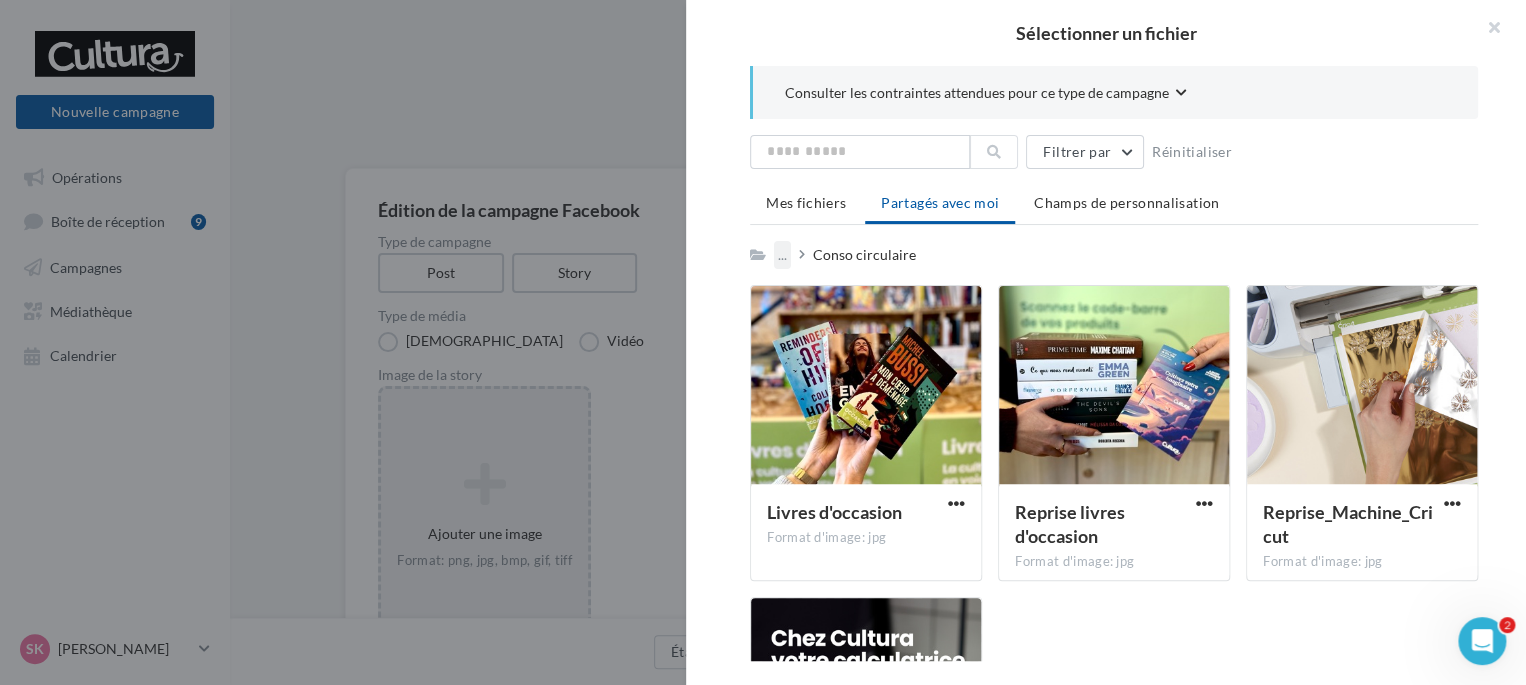 click on "..." at bounding box center (782, 255) 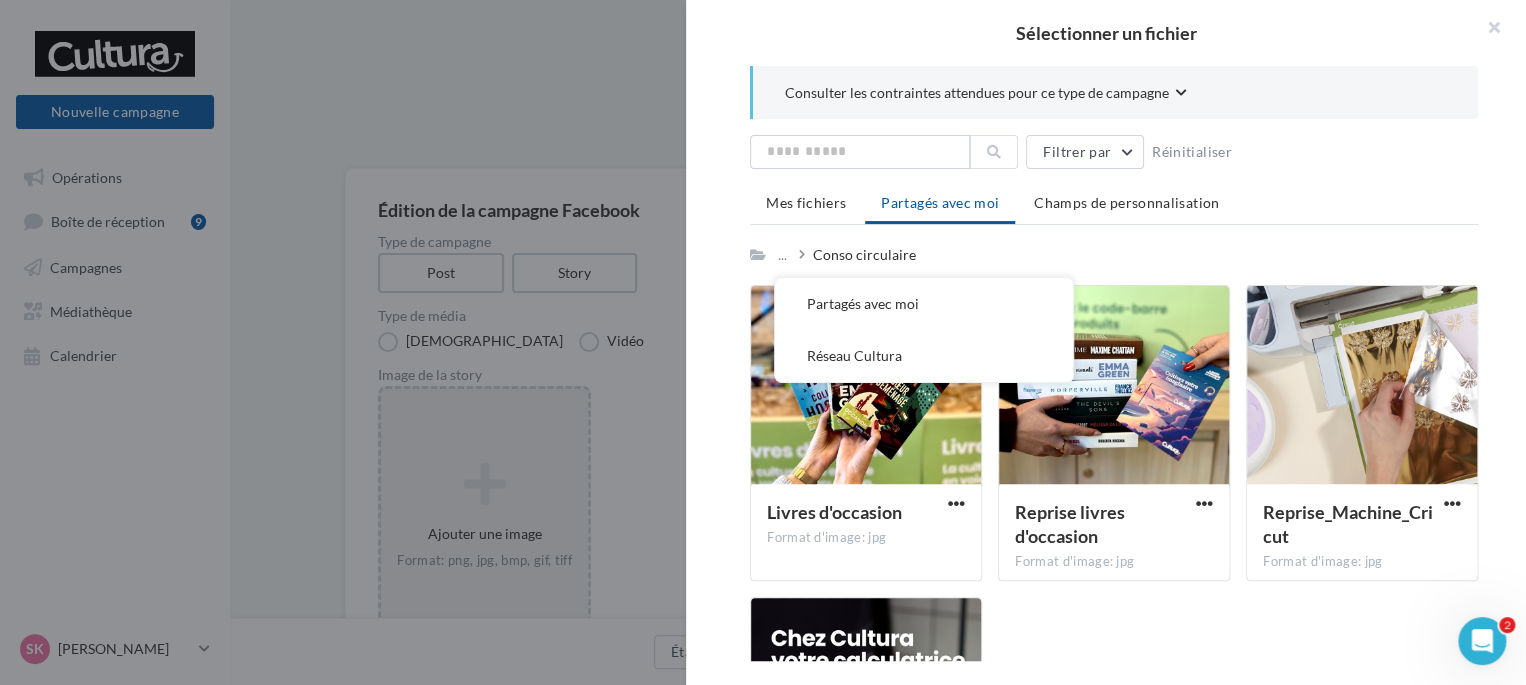 click at bounding box center (758, 255) 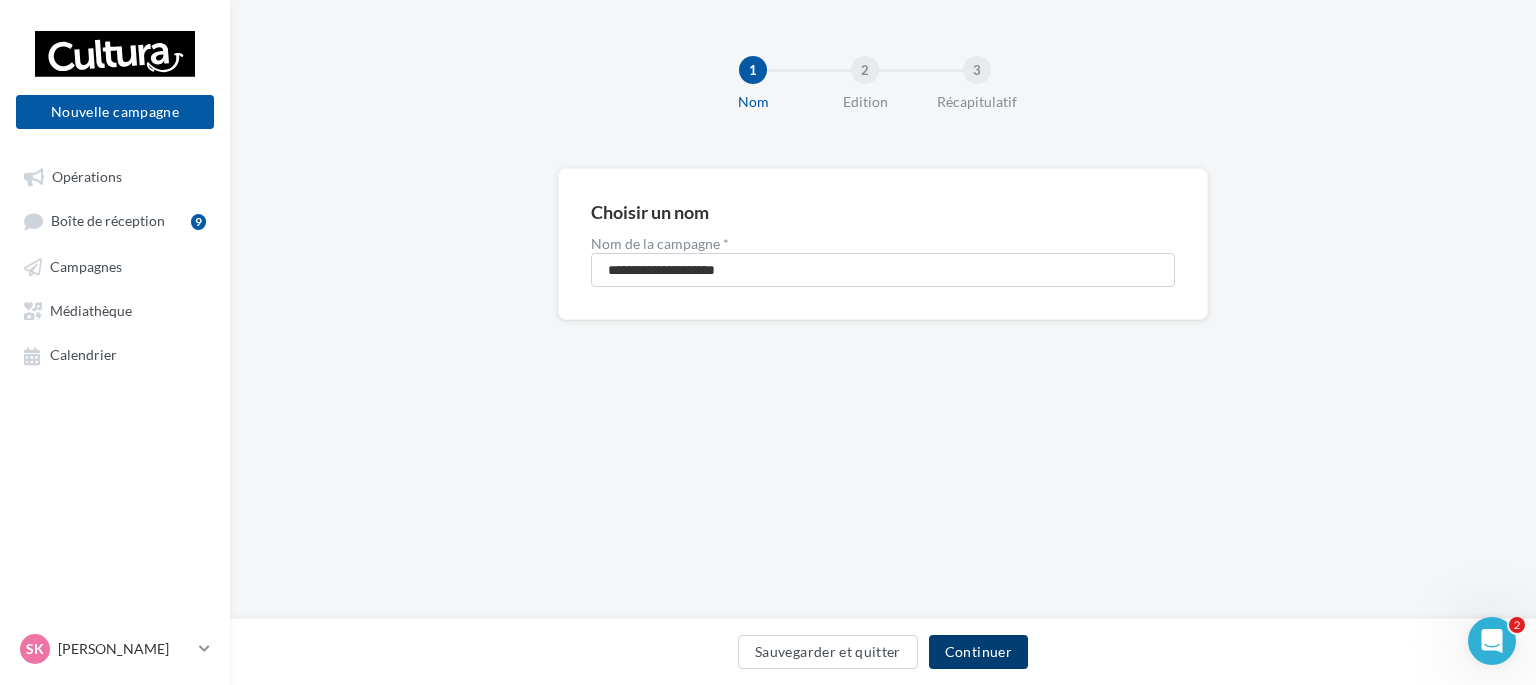 click on "Continuer" at bounding box center (978, 652) 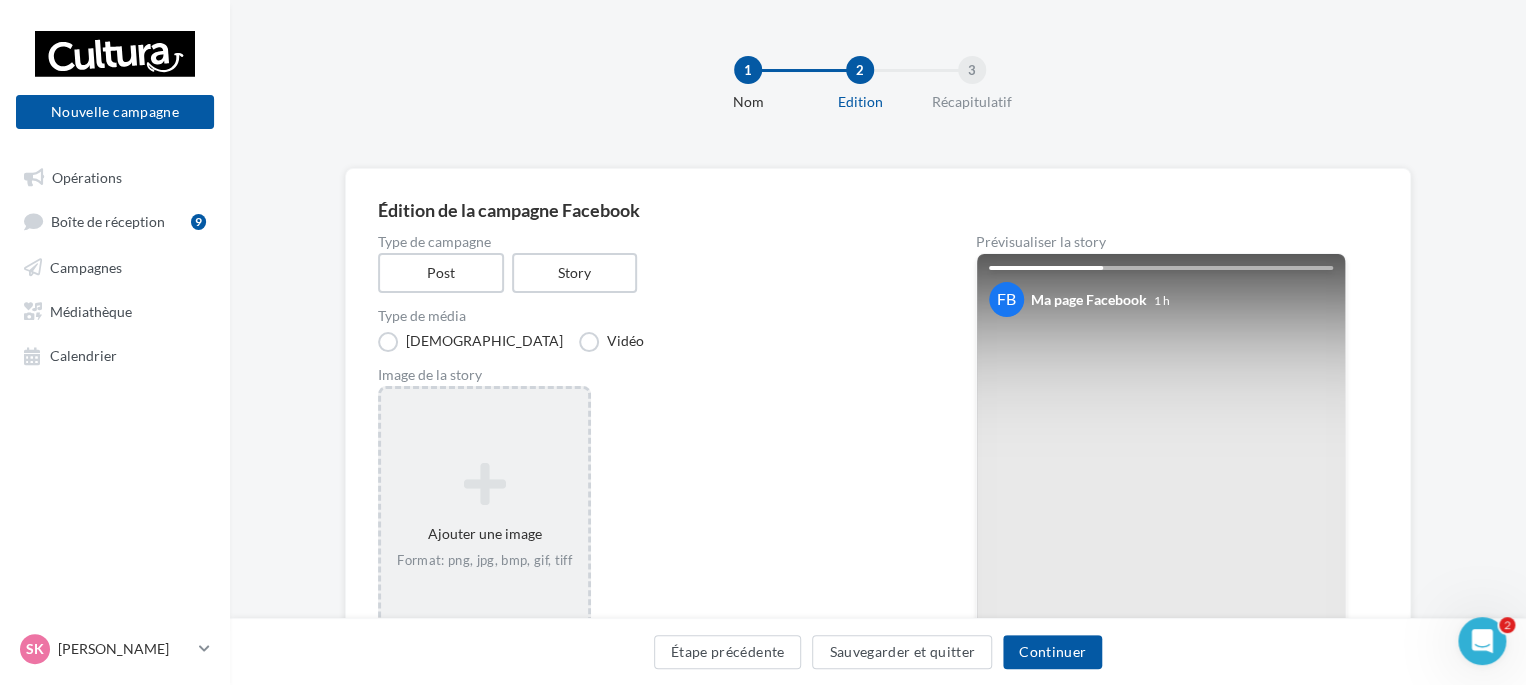 click on "Format: png, jpg, bmp, gif, tiff" at bounding box center (484, 561) 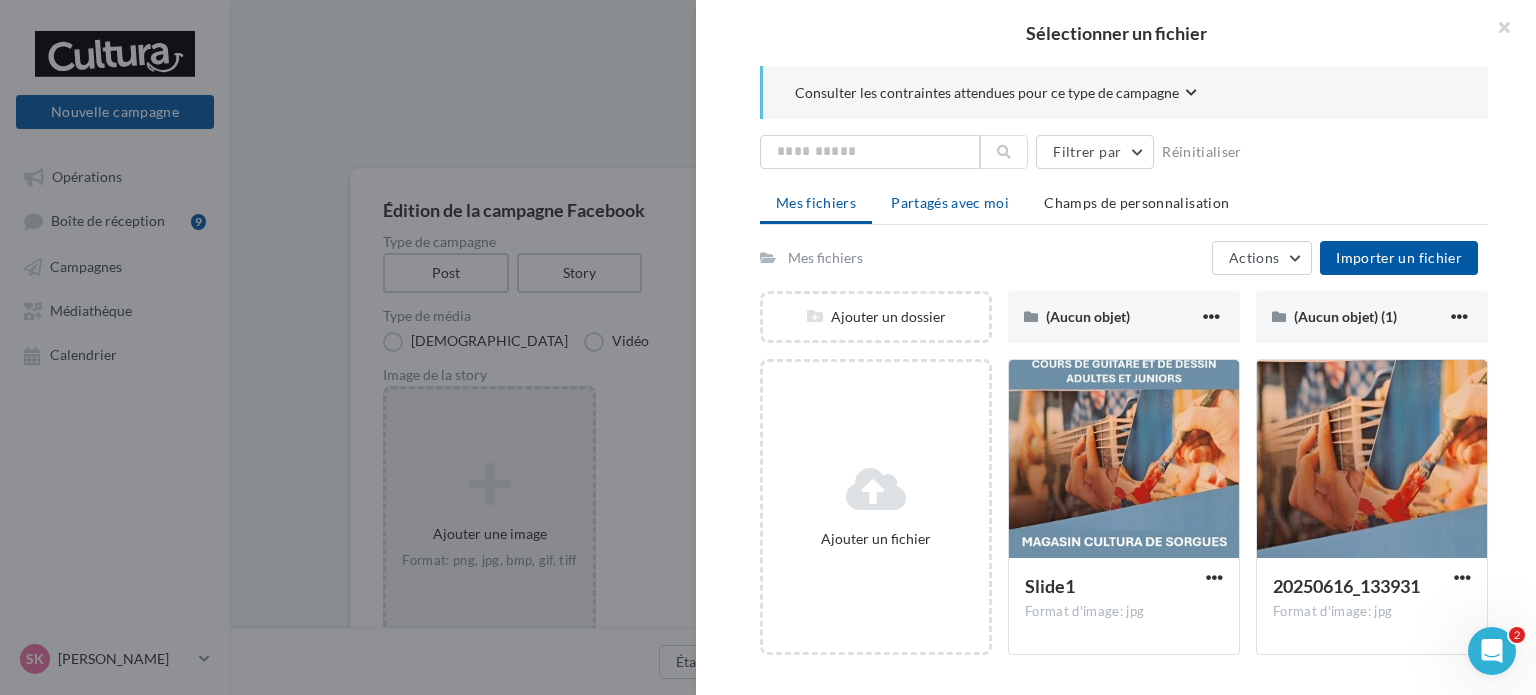 click on "Partagés avec moi" at bounding box center [950, 202] 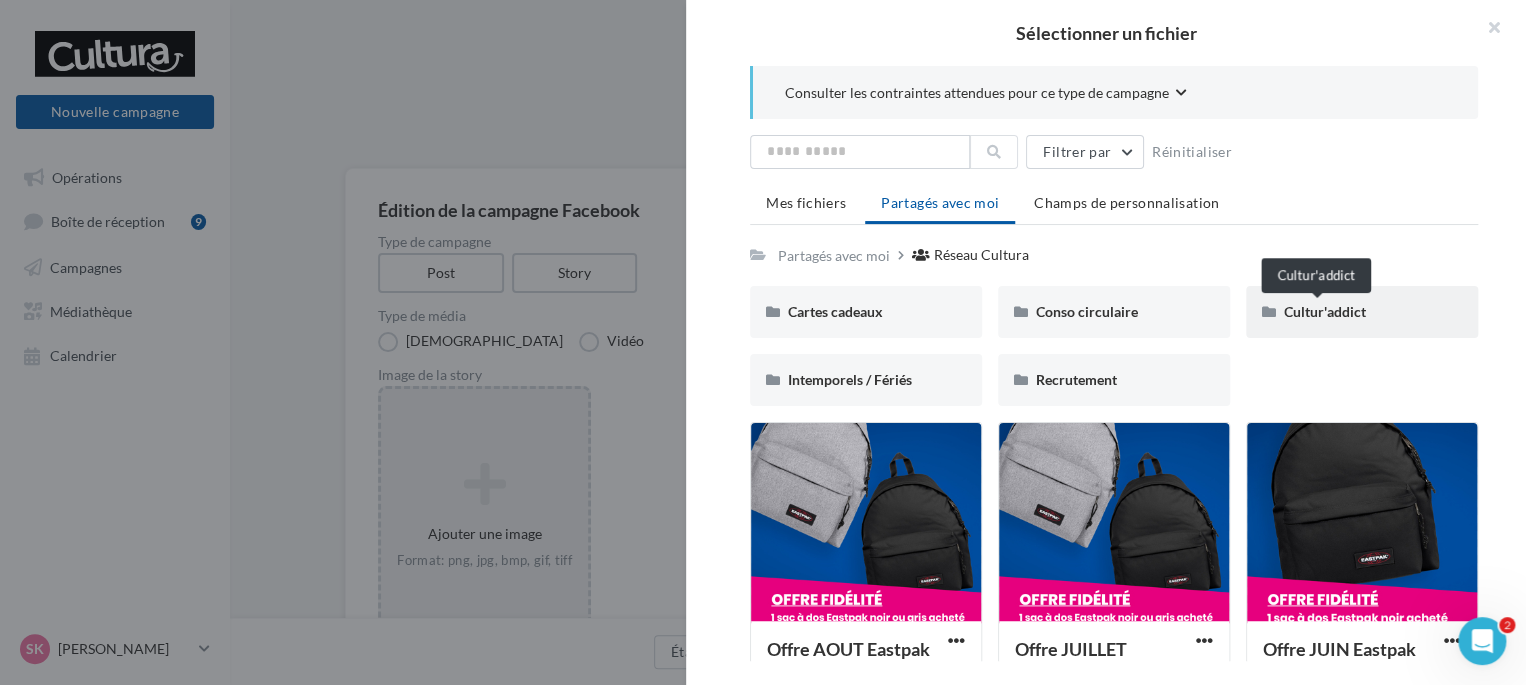 click on "Cultur'addict" at bounding box center (1325, 311) 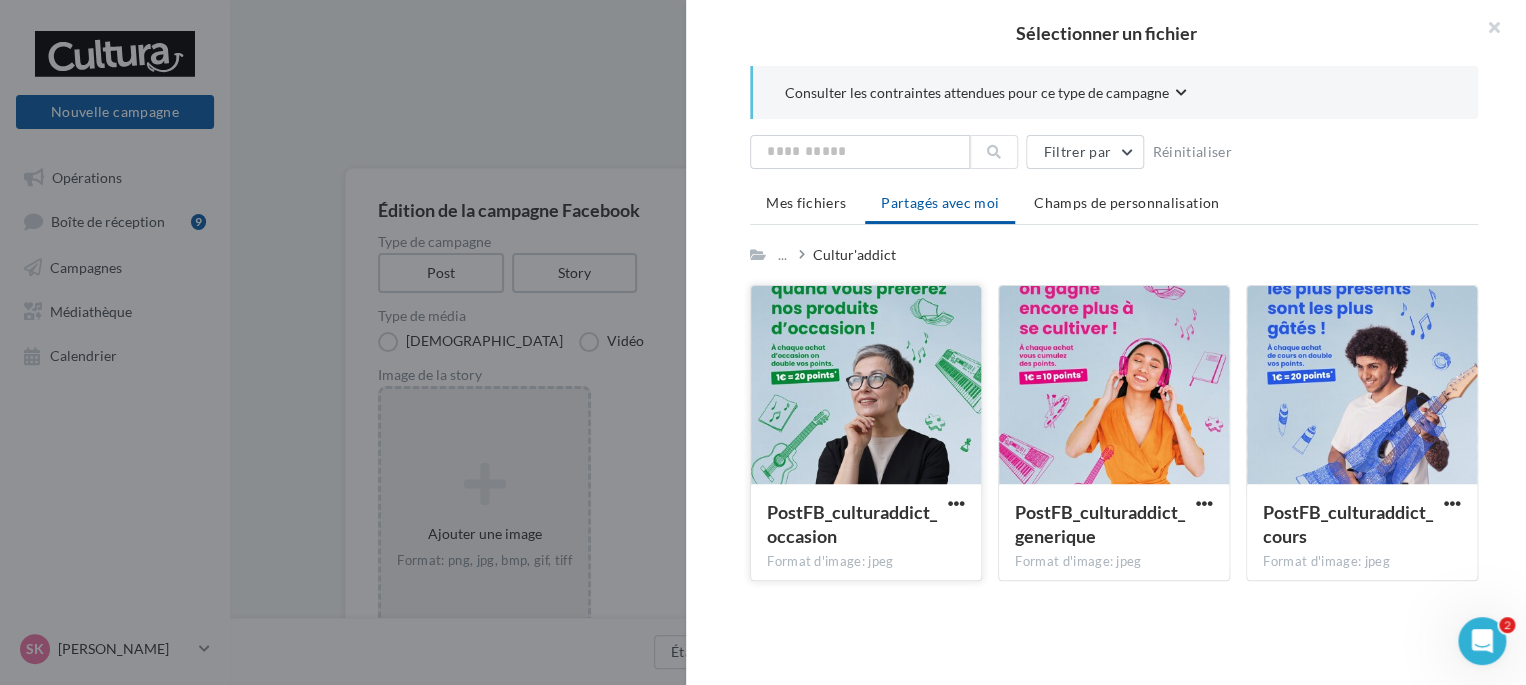 click at bounding box center [866, 386] 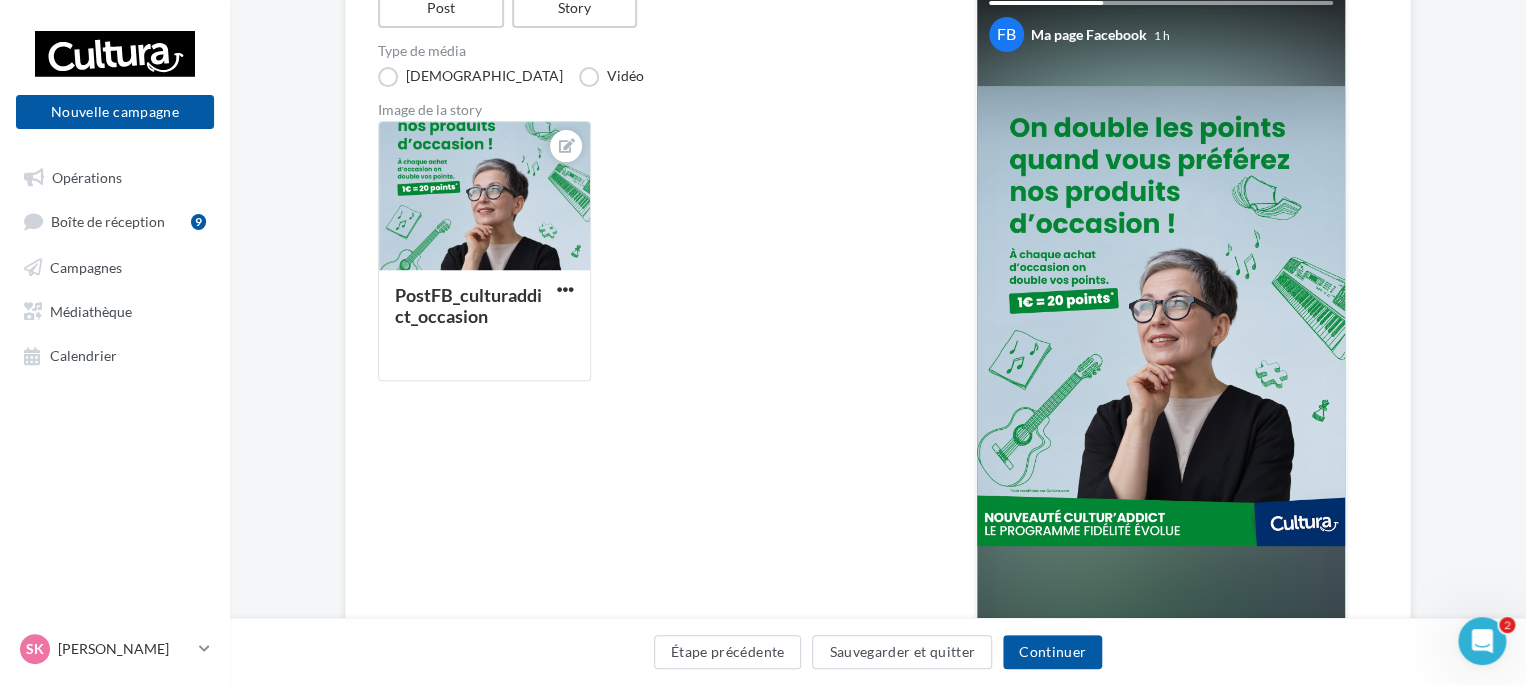 scroll, scrollTop: 300, scrollLeft: 0, axis: vertical 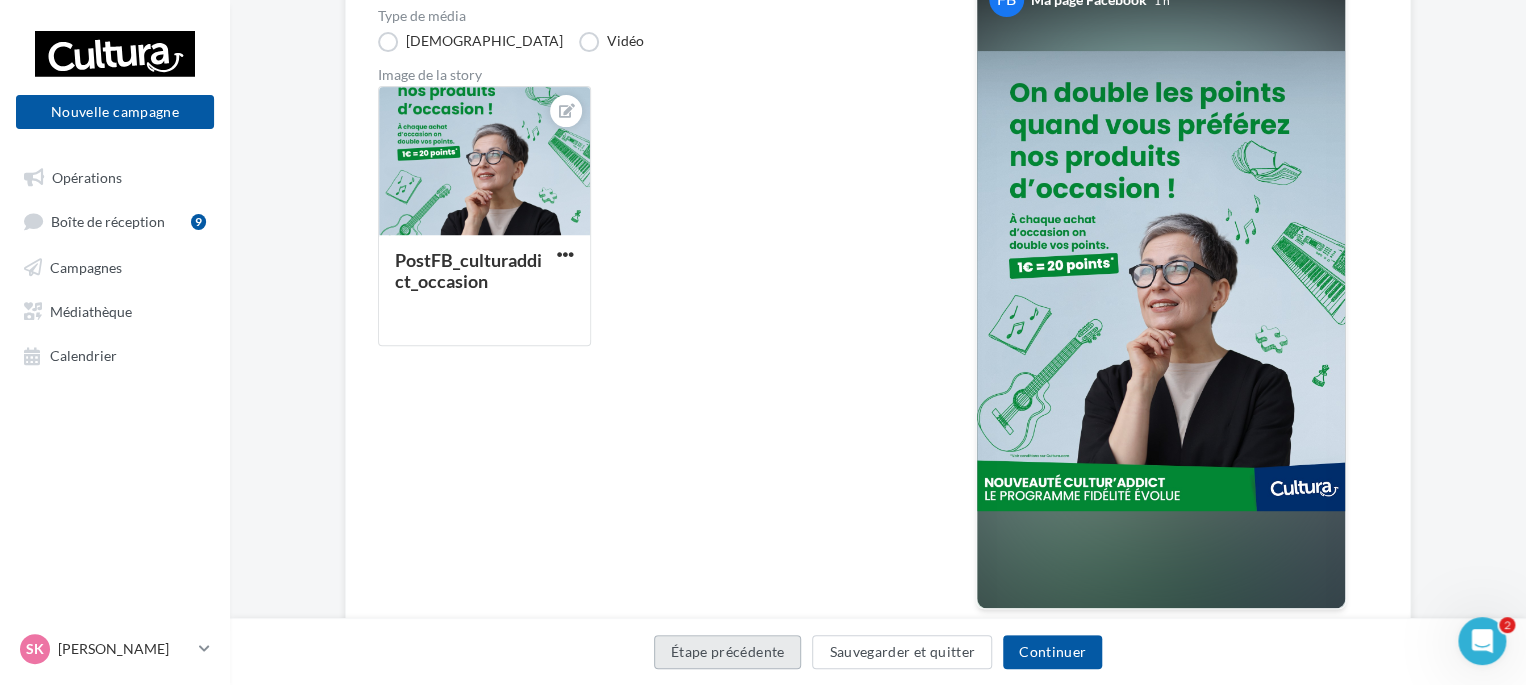 click on "Étape précédente" at bounding box center (728, 652) 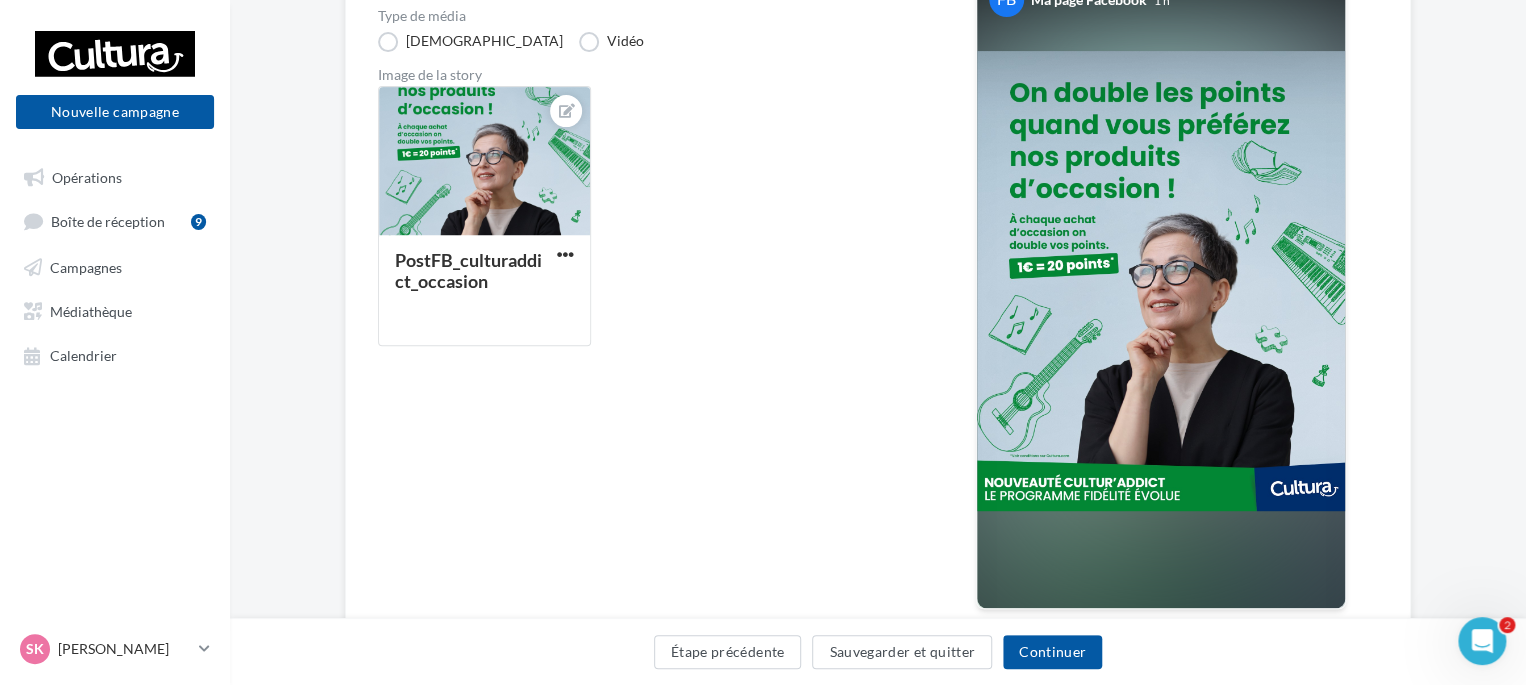 scroll, scrollTop: 0, scrollLeft: 0, axis: both 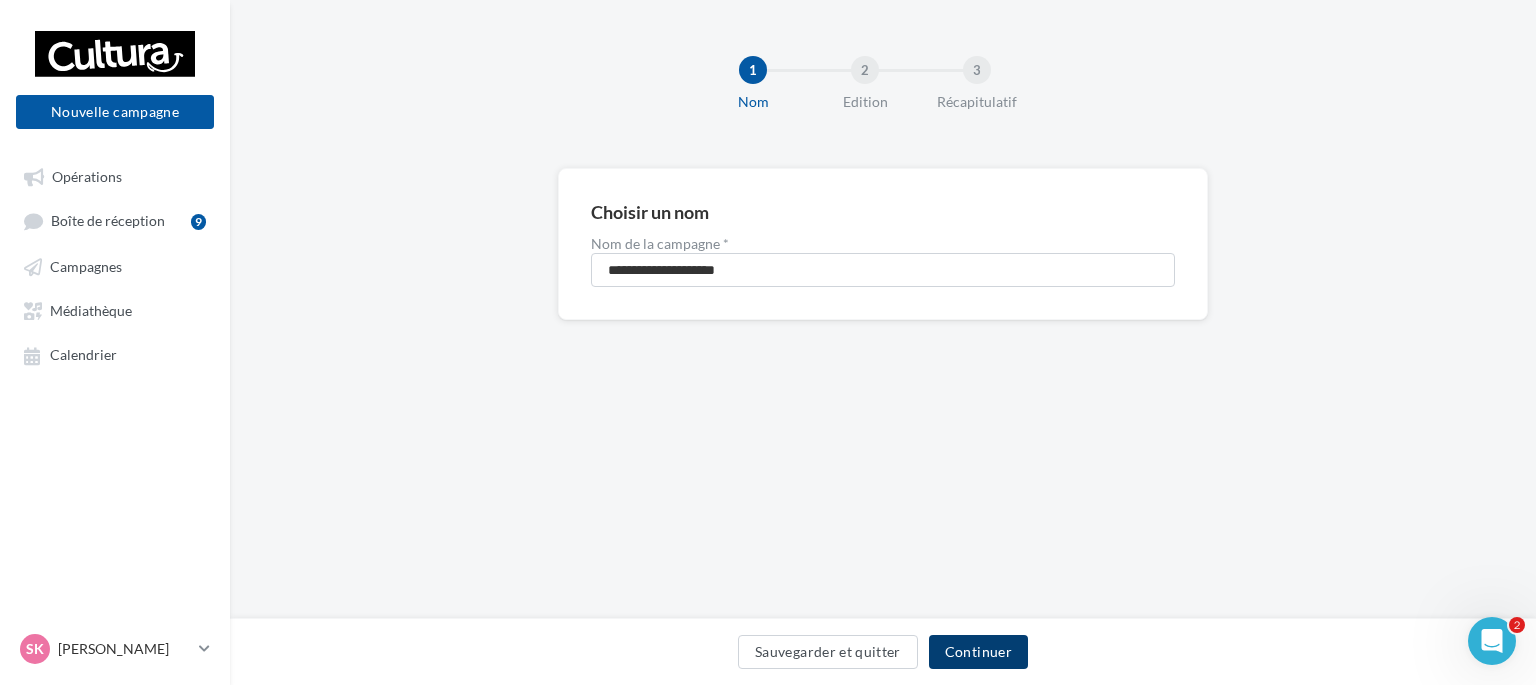 click on "Continuer" at bounding box center (978, 652) 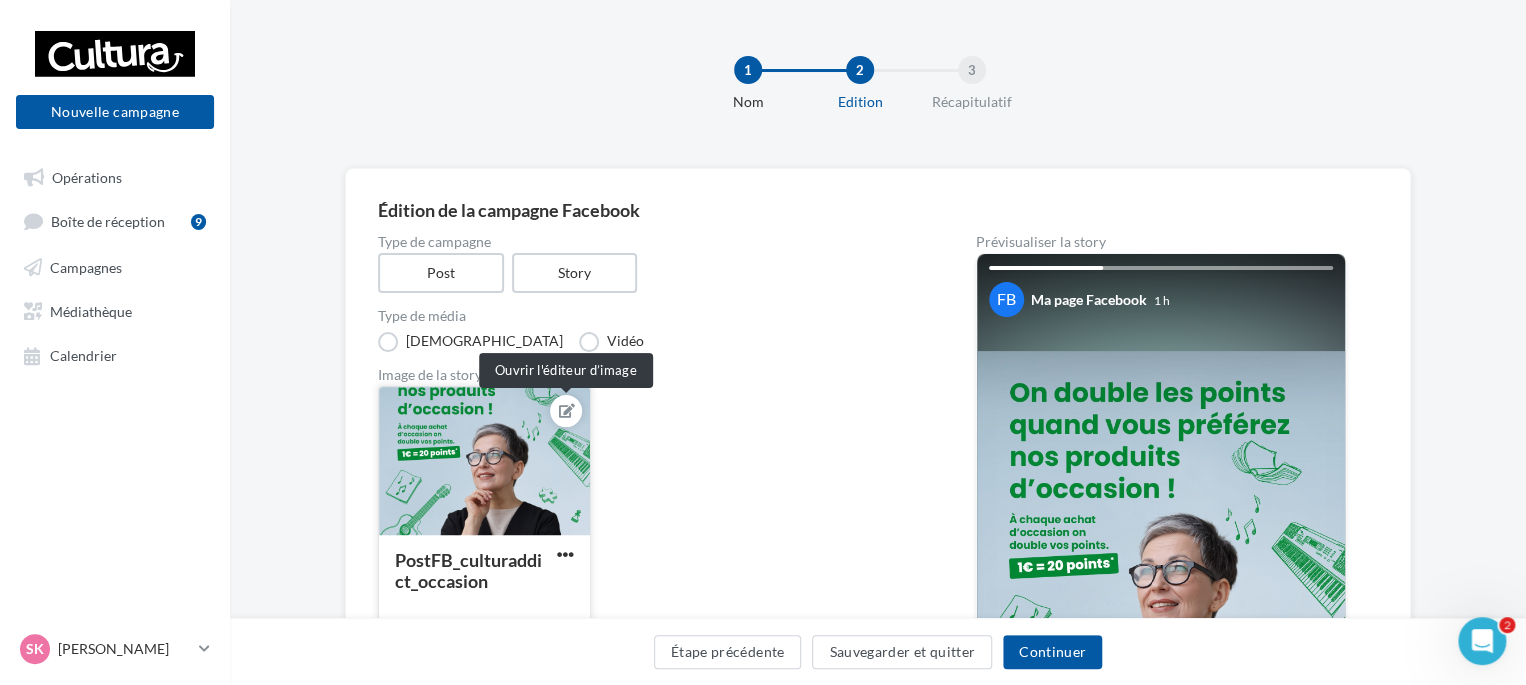 click at bounding box center (567, 411) 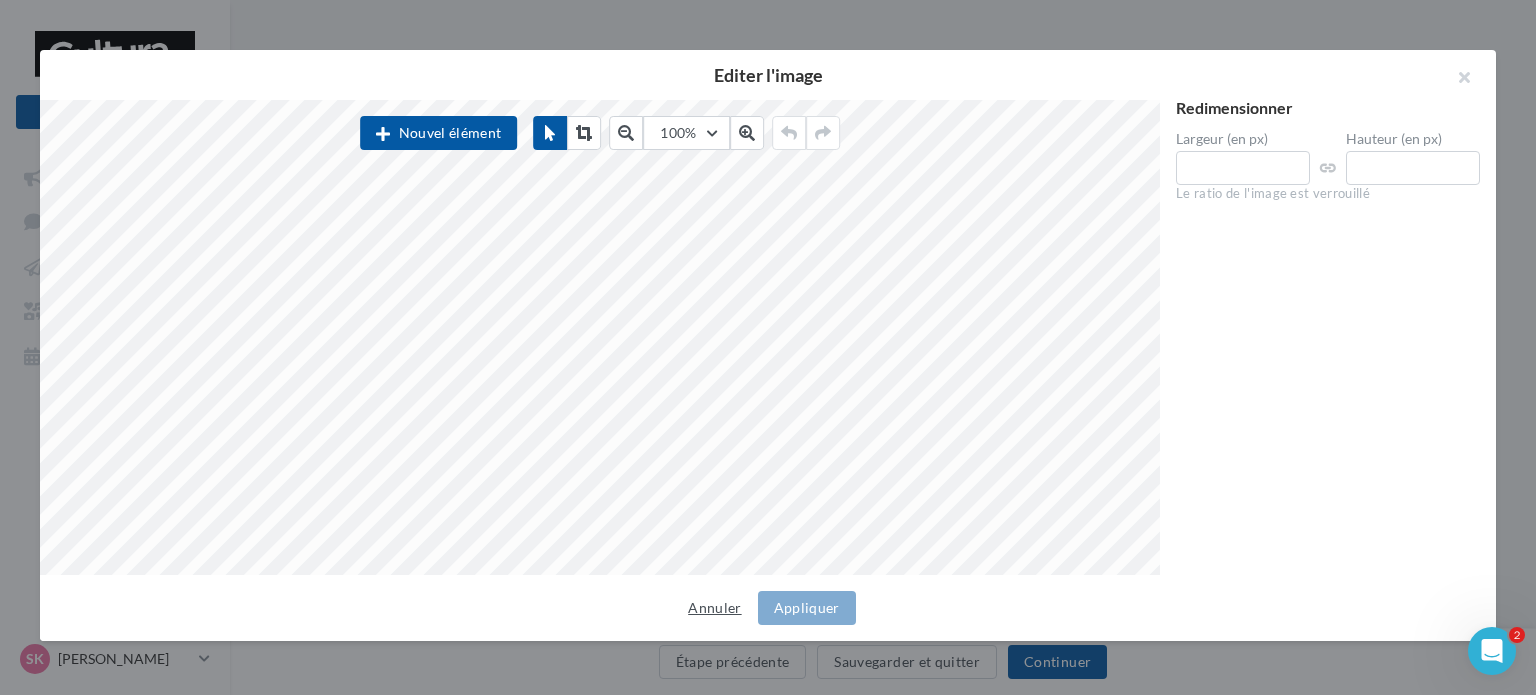 click on "Annuler" at bounding box center (714, 608) 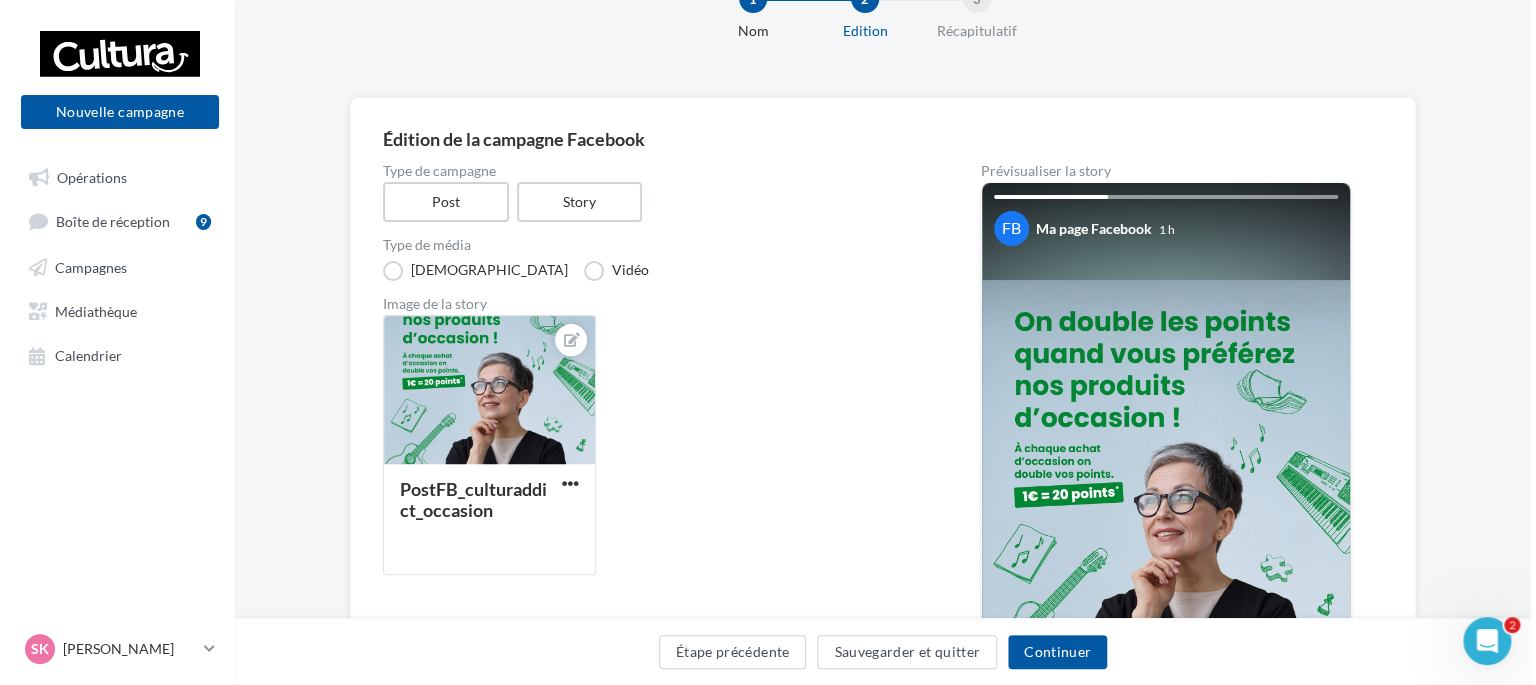 scroll, scrollTop: 0, scrollLeft: 0, axis: both 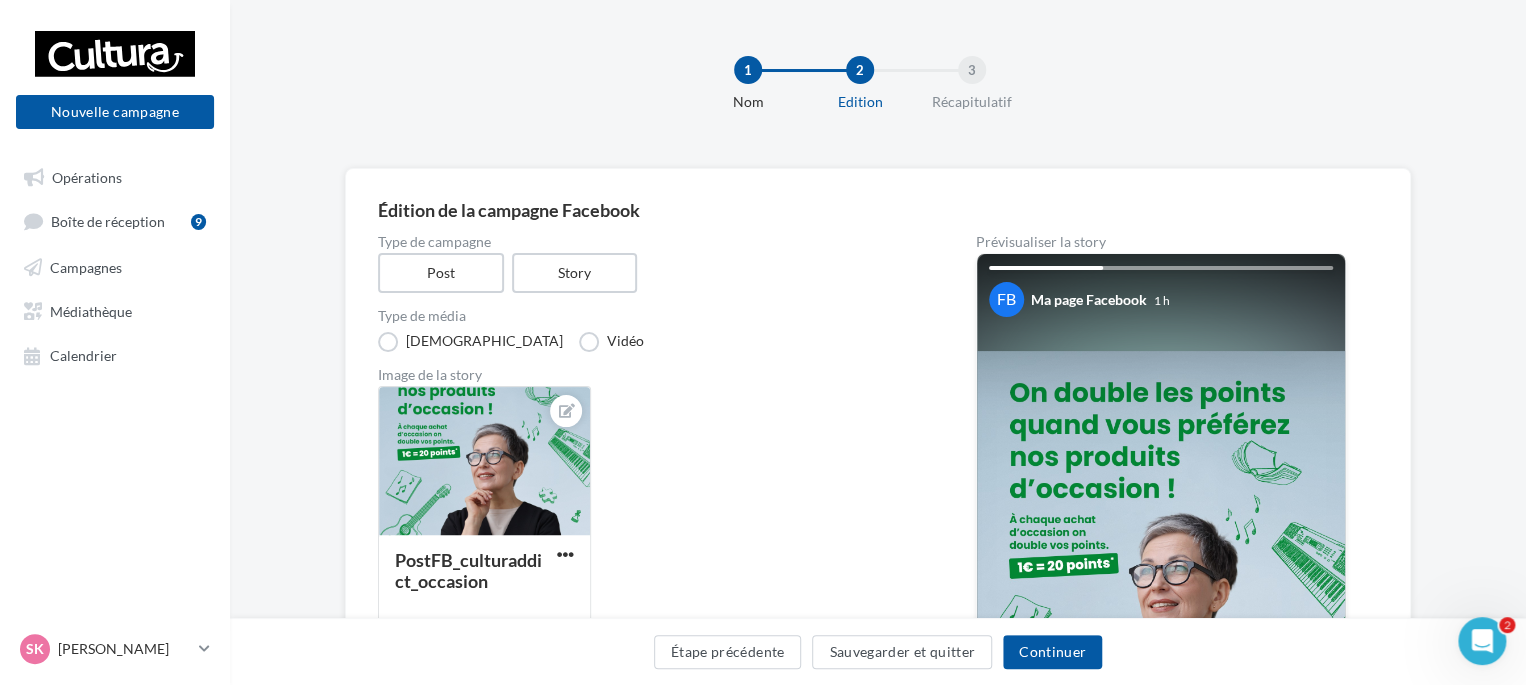 drag, startPoint x: 537, startPoint y: 544, endPoint x: 308, endPoint y: 507, distance: 231.96982 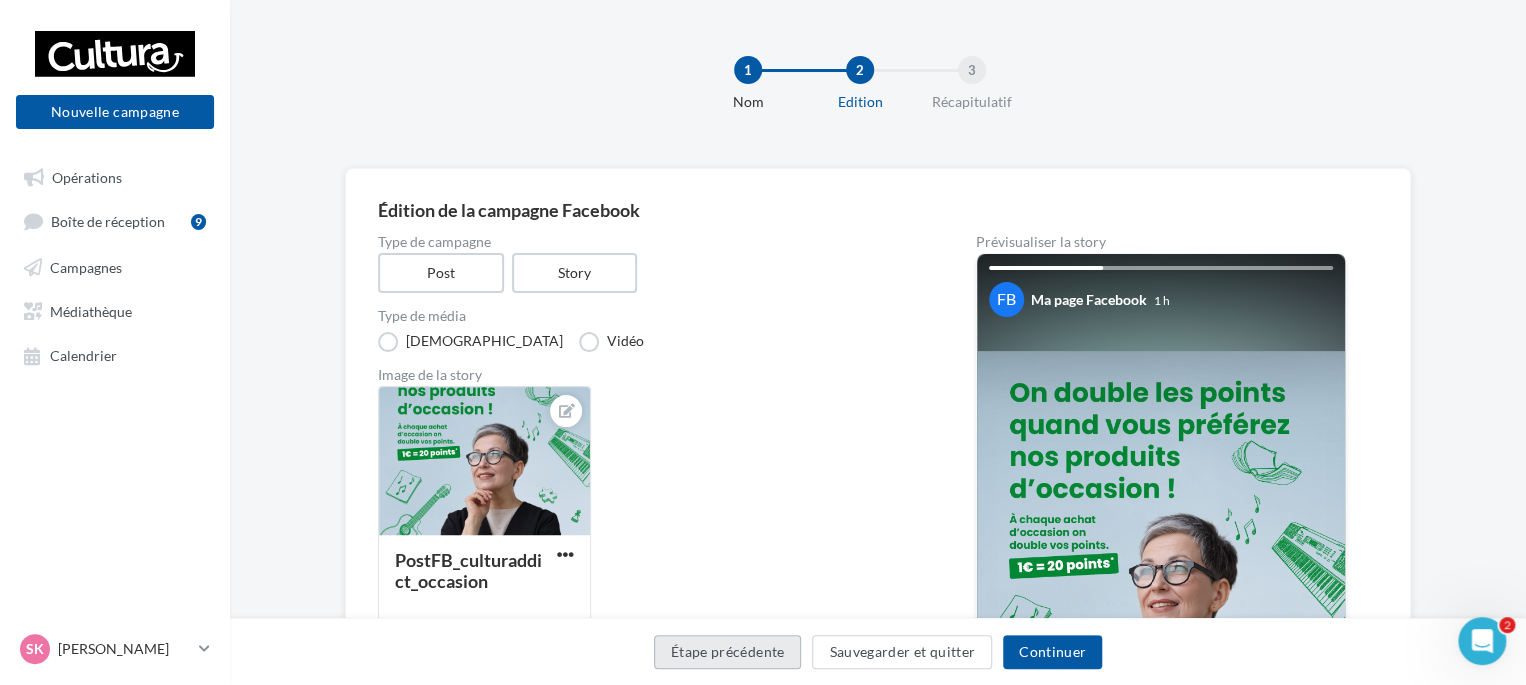 click on "Étape précédente" at bounding box center [728, 652] 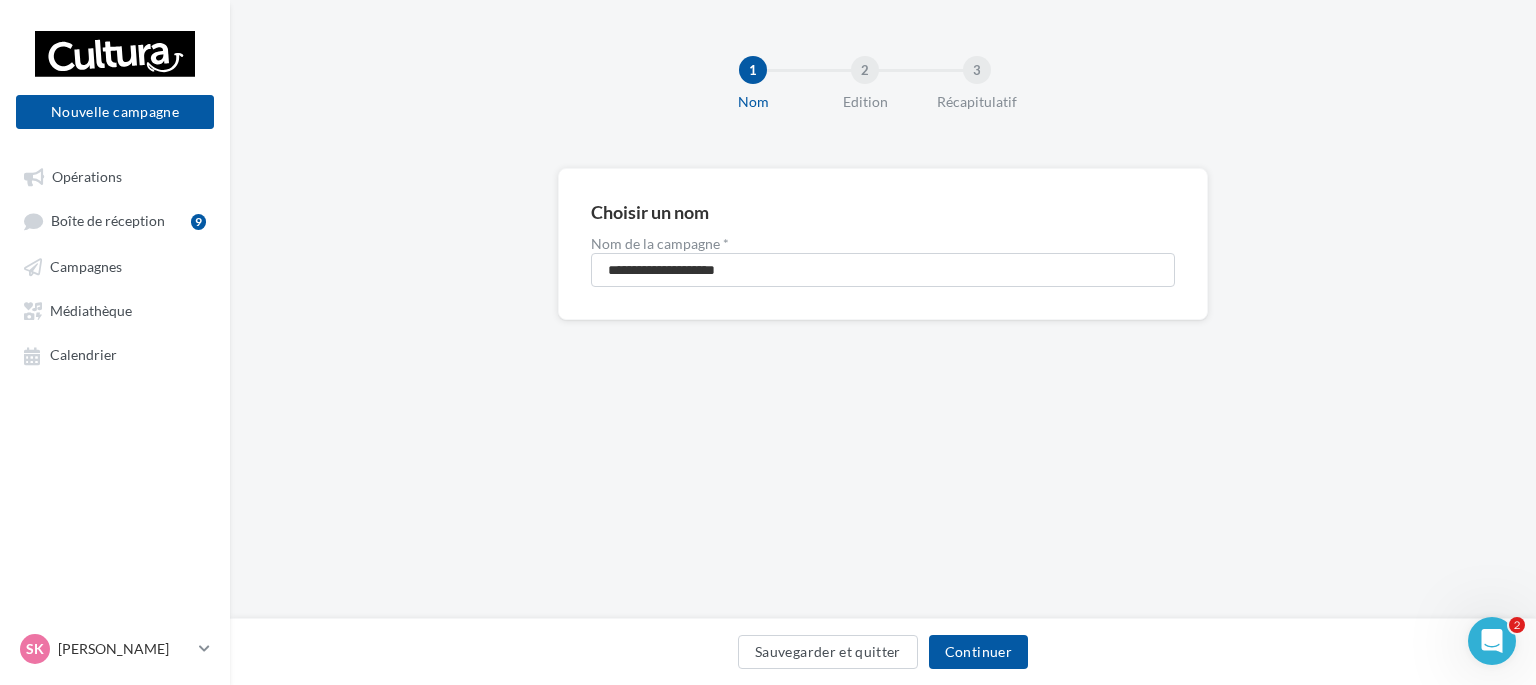 click on "Sauvegarder et quitter      Continuer" at bounding box center [883, 656] 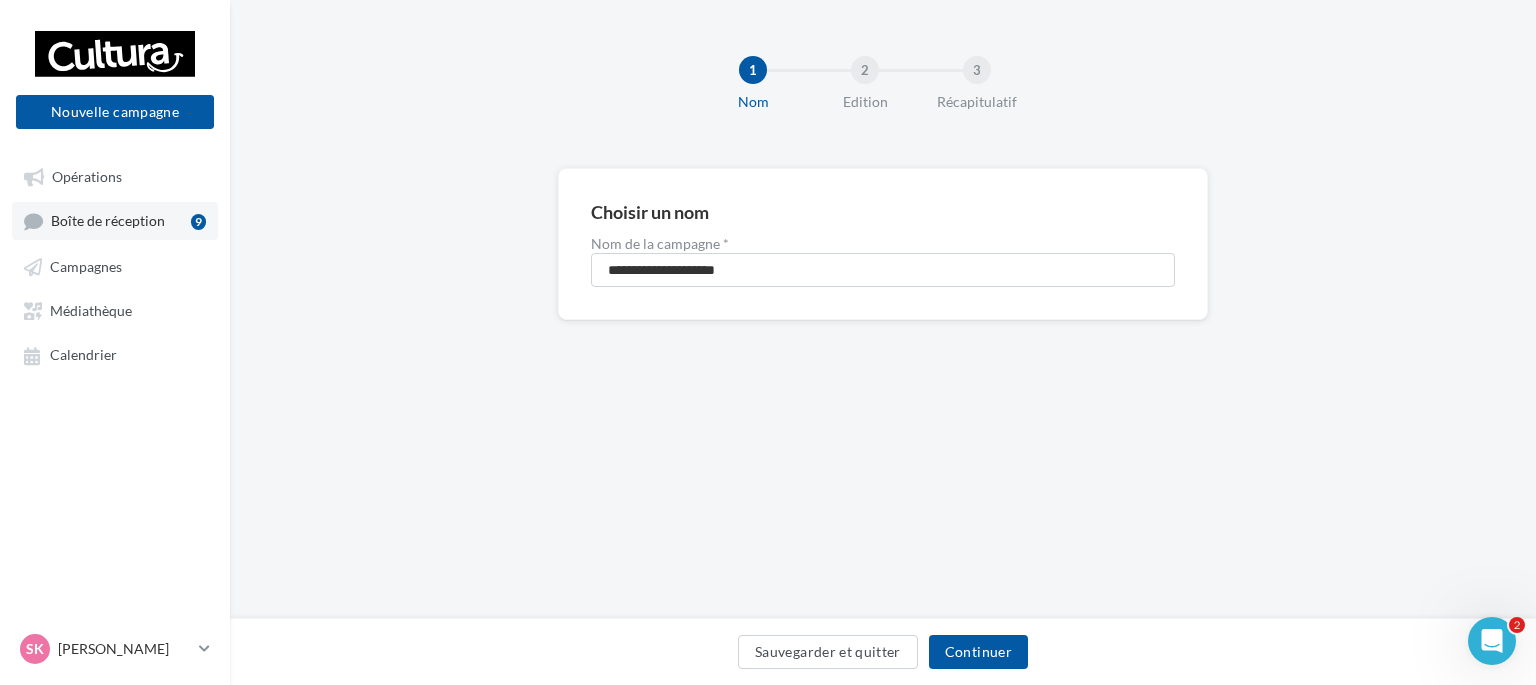click on "Boîte de réception" at bounding box center [108, 221] 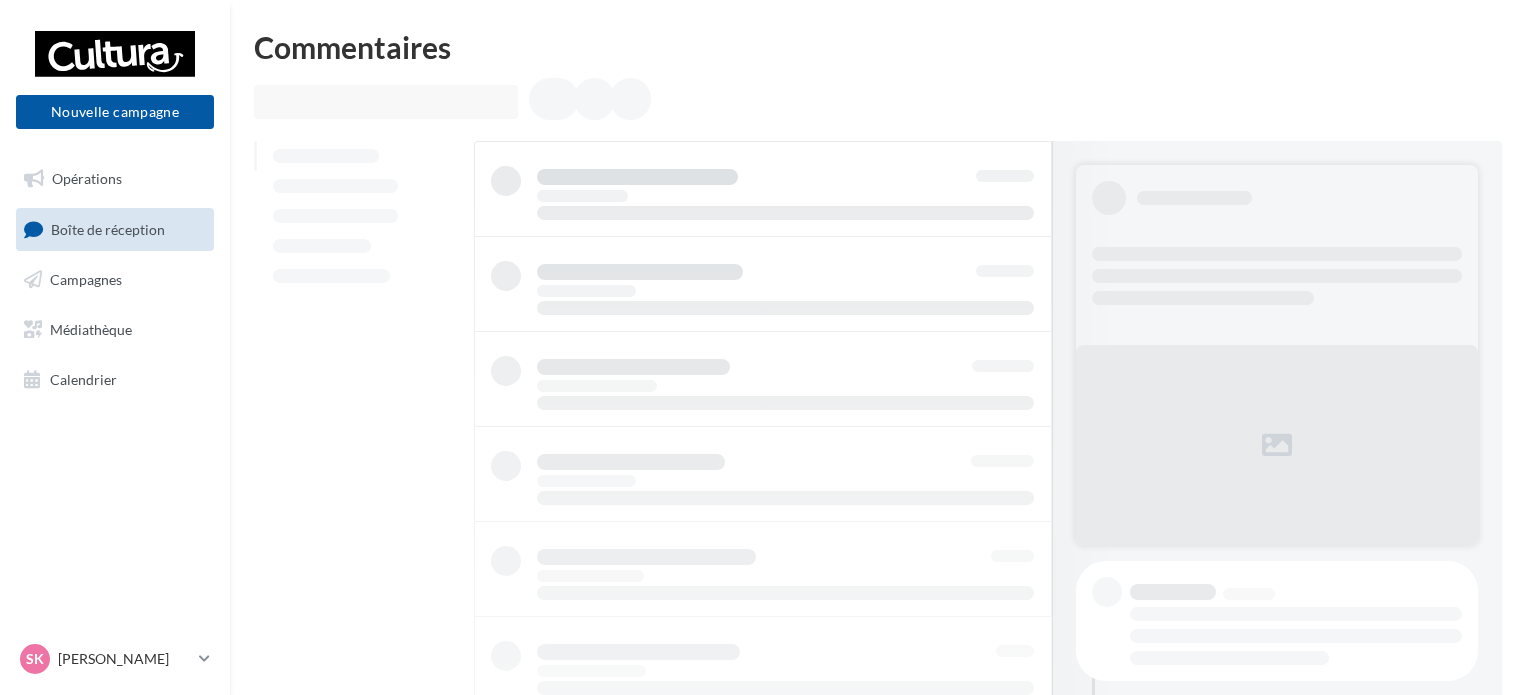 scroll, scrollTop: 0, scrollLeft: 0, axis: both 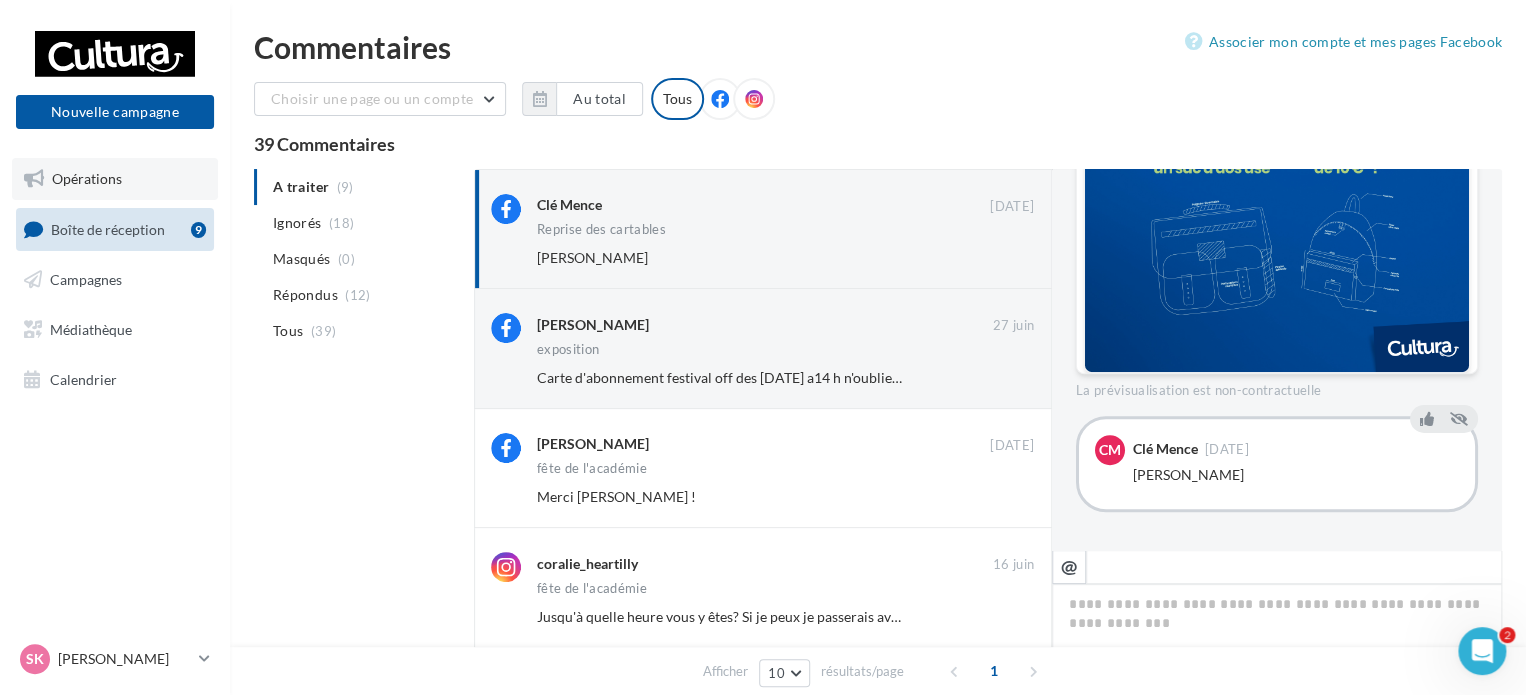 click on "Opérations" at bounding box center (87, 178) 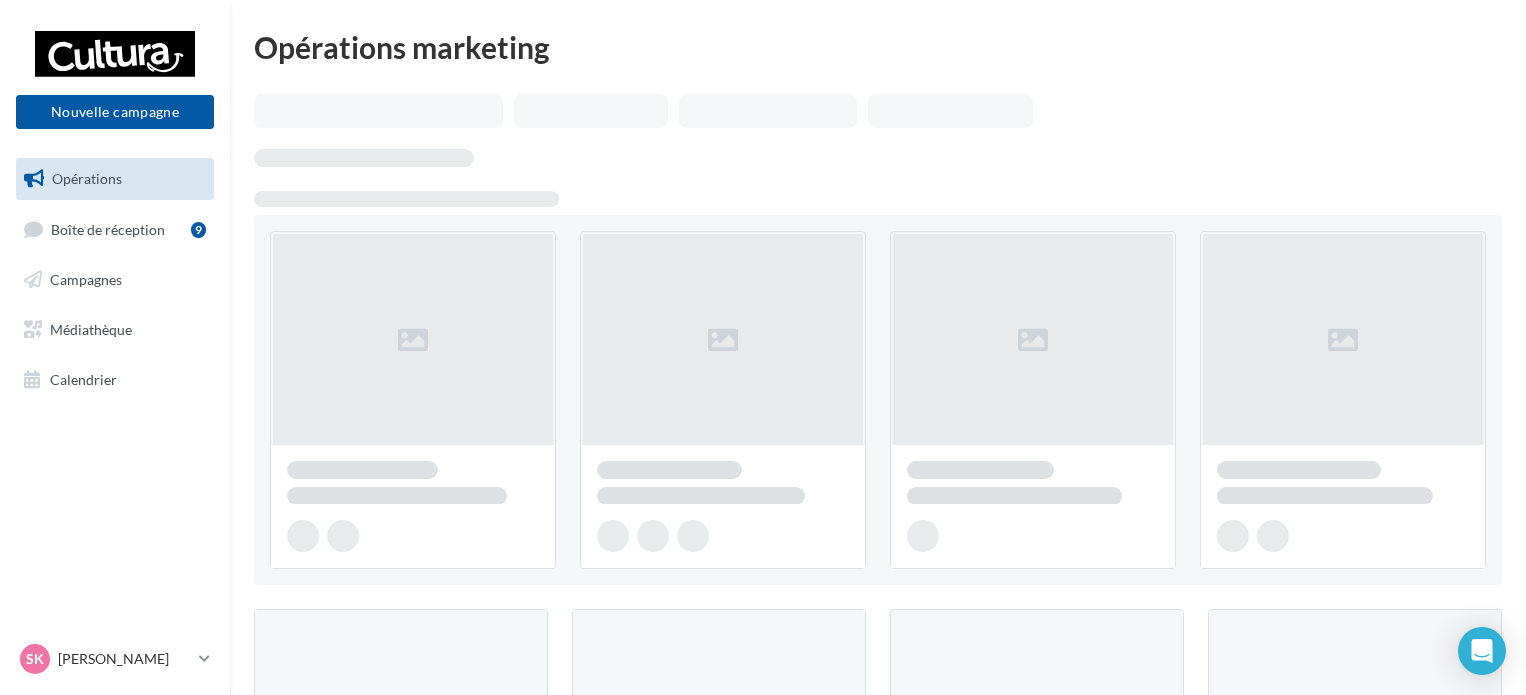scroll, scrollTop: 0, scrollLeft: 0, axis: both 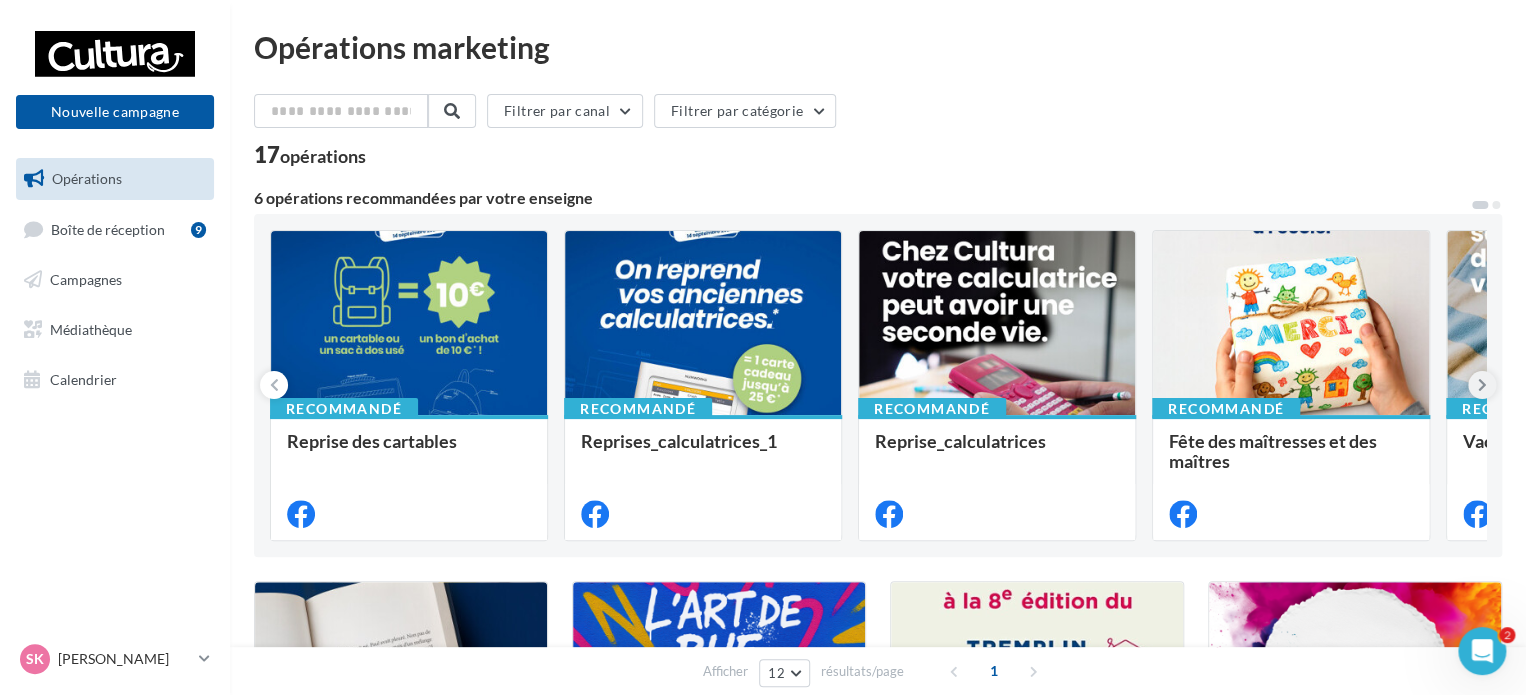 click at bounding box center [1482, 385] 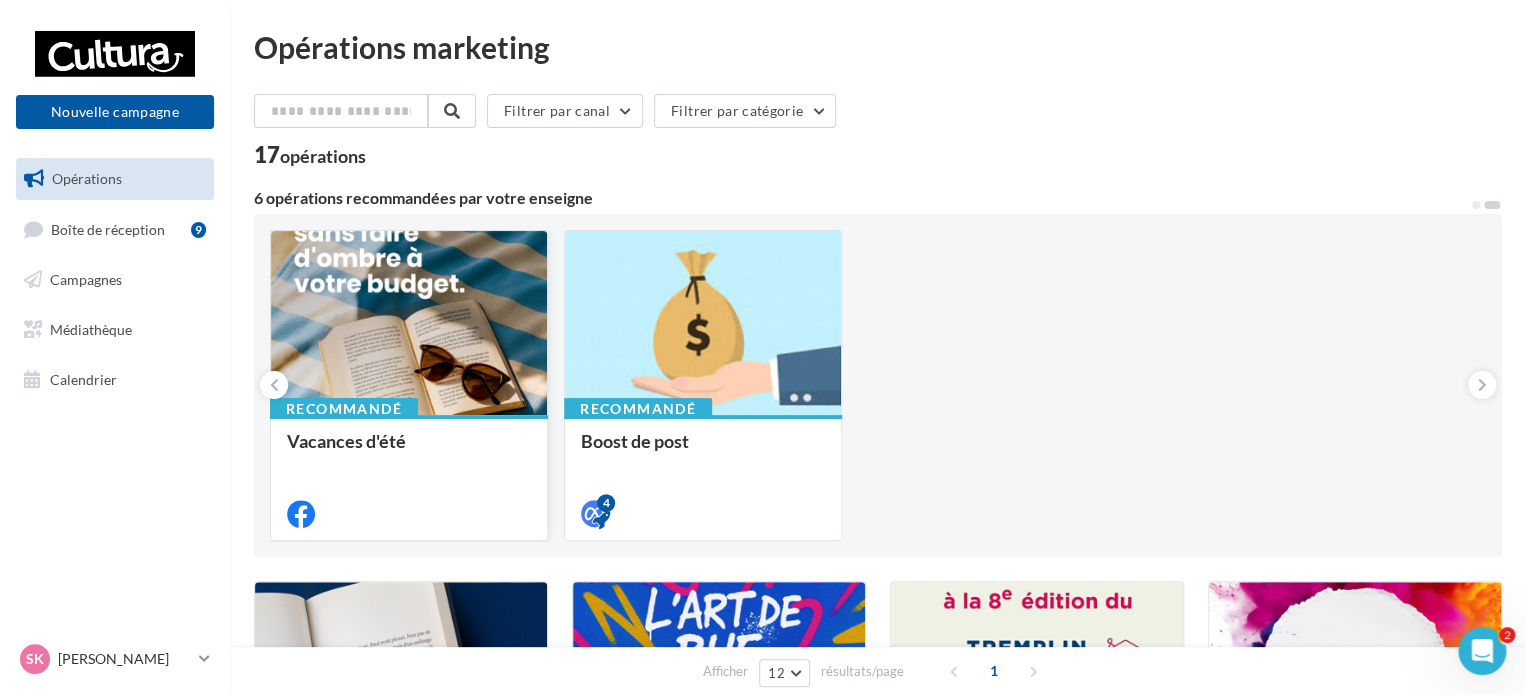 click at bounding box center [409, 324] 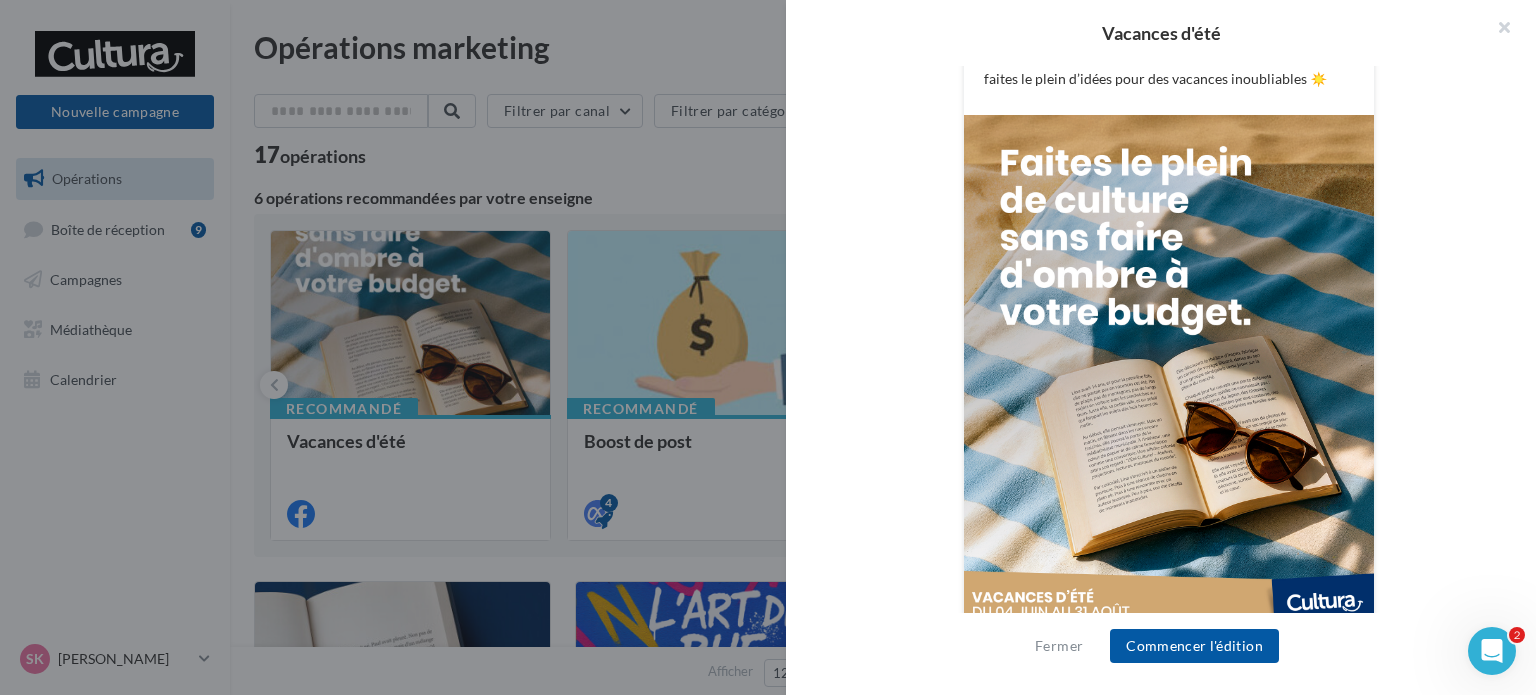 scroll, scrollTop: 466, scrollLeft: 0, axis: vertical 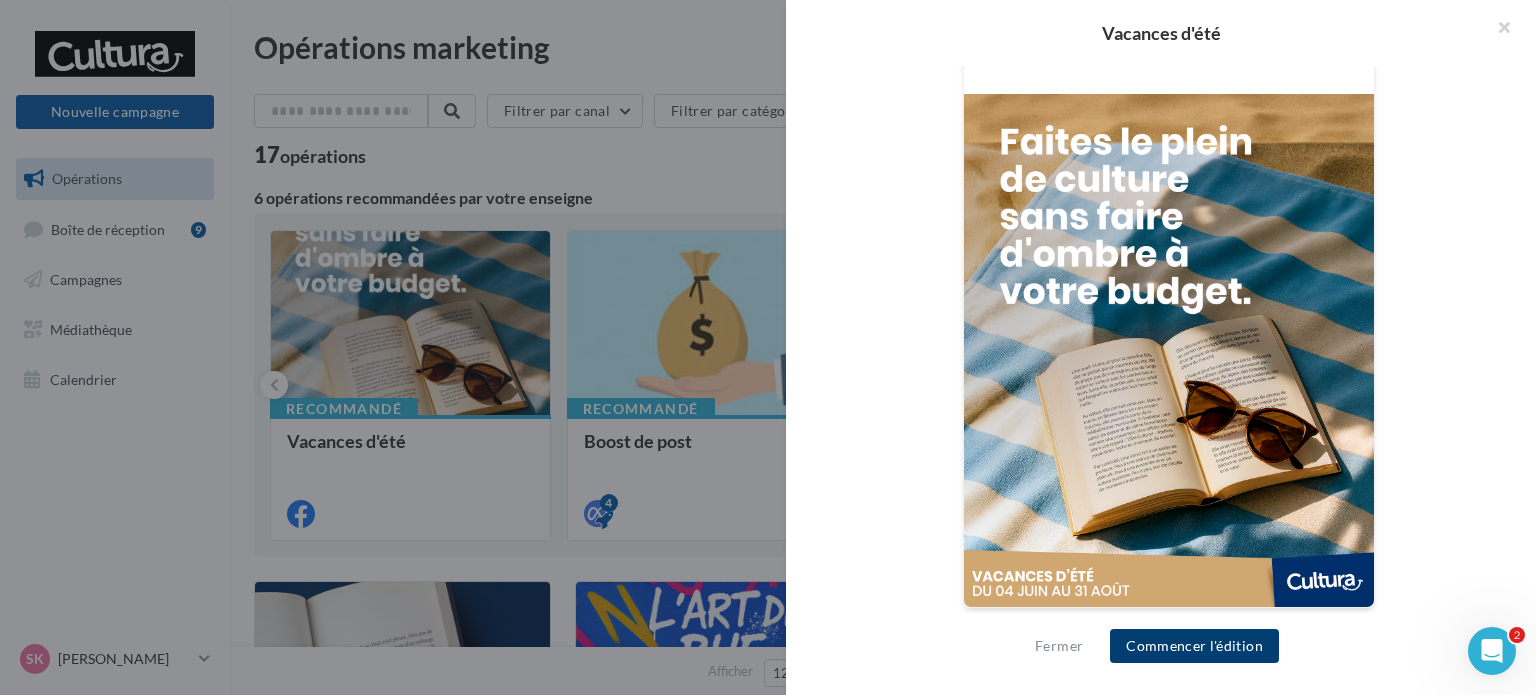 click on "Commencer l'édition" at bounding box center [1194, 646] 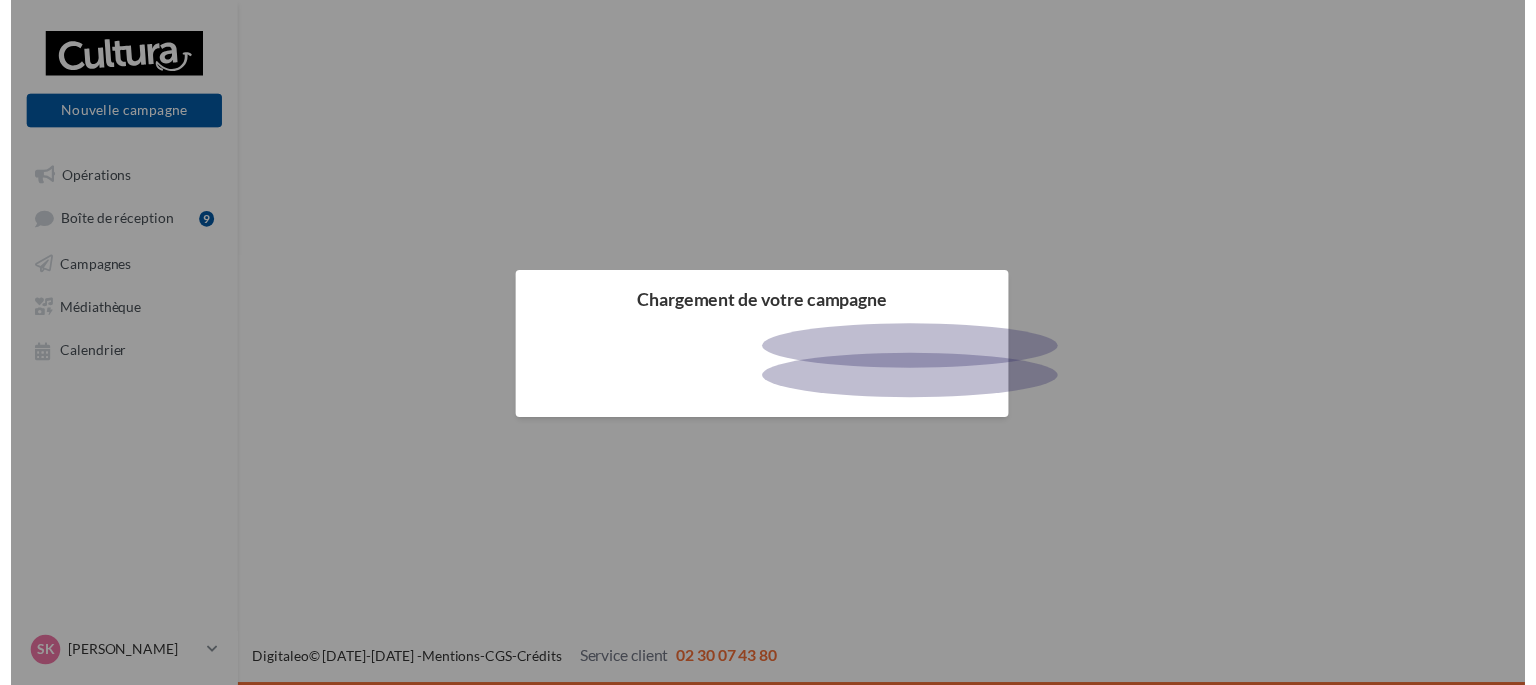 scroll, scrollTop: 0, scrollLeft: 0, axis: both 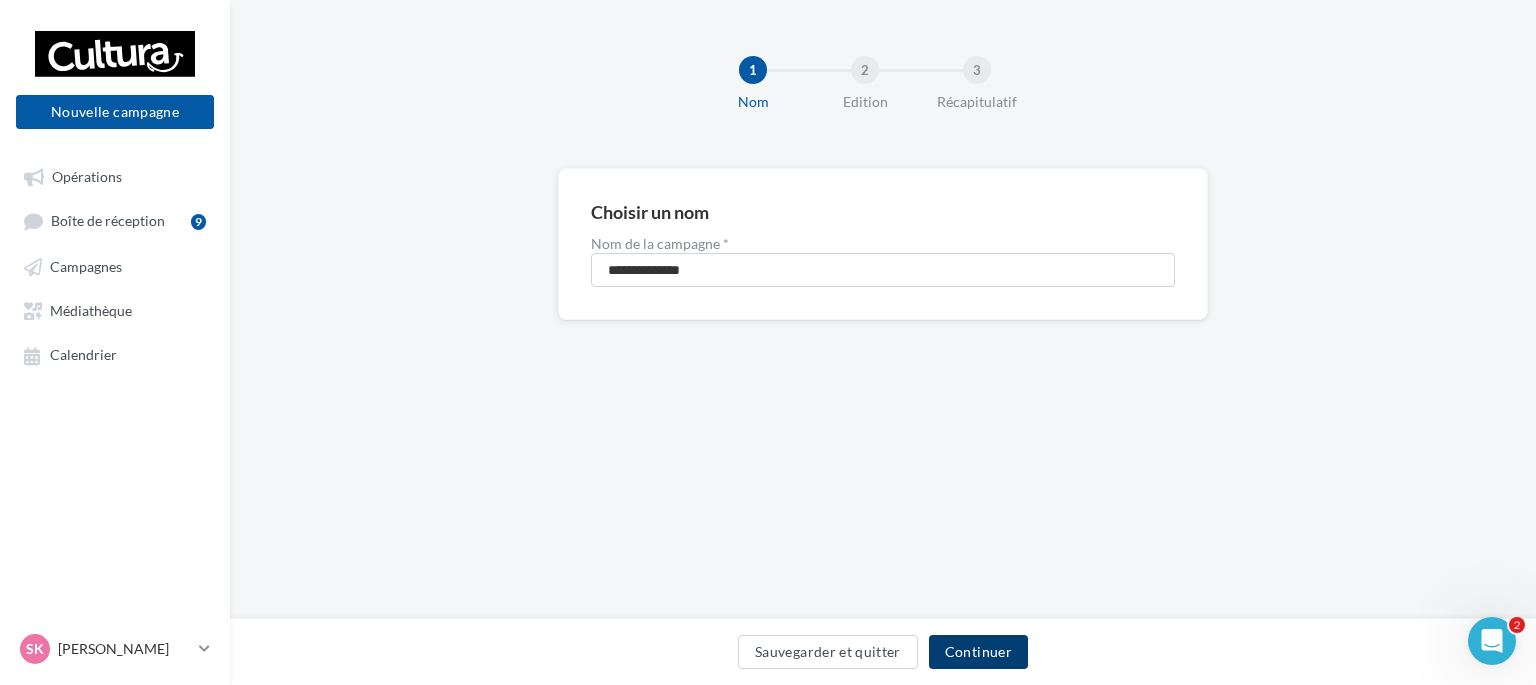 click on "Continuer" at bounding box center (978, 652) 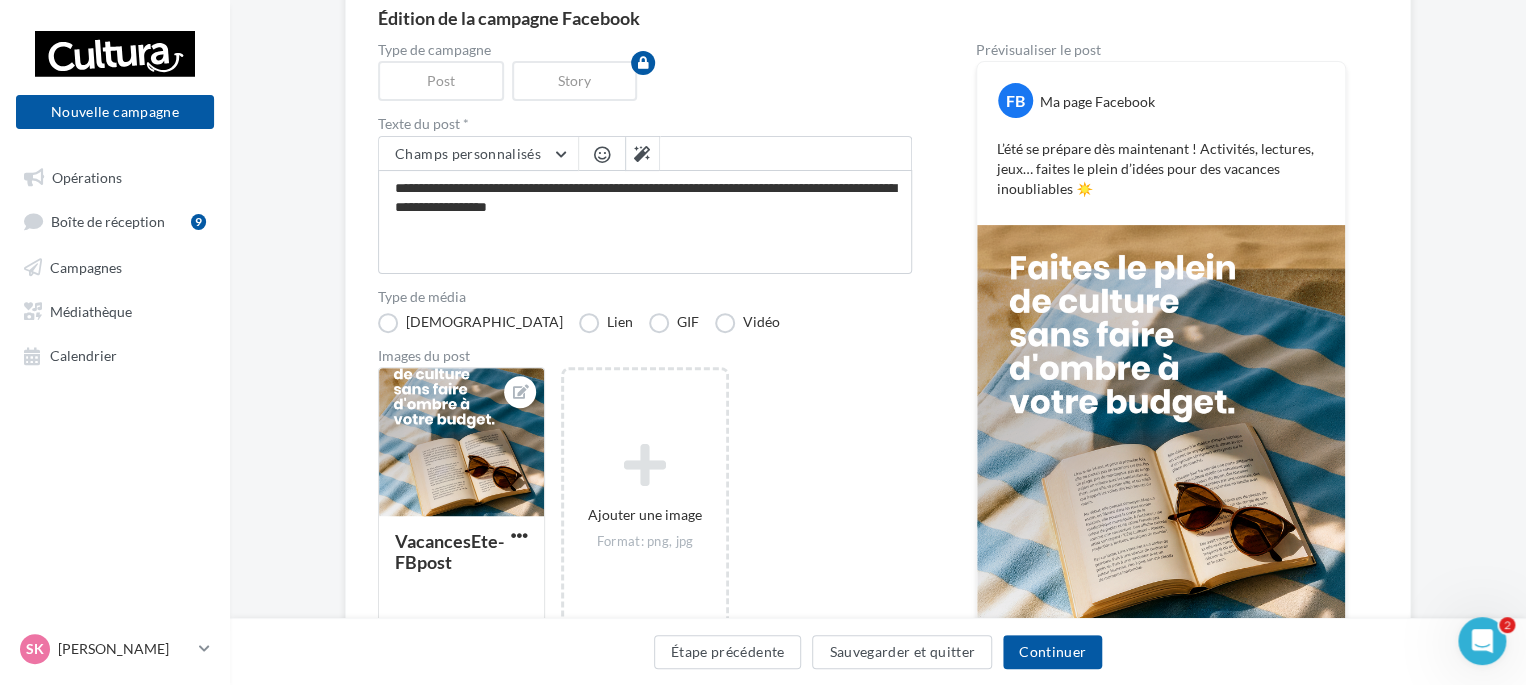 scroll, scrollTop: 285, scrollLeft: 0, axis: vertical 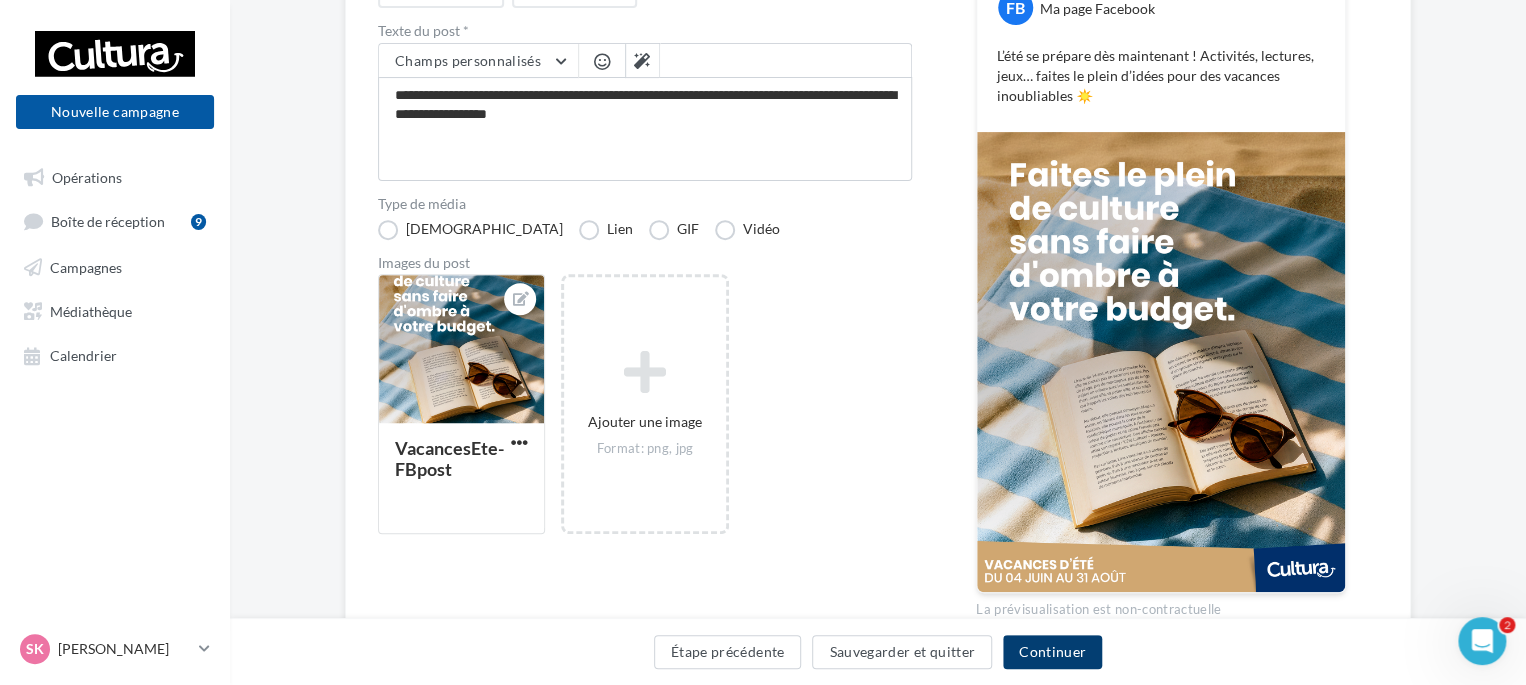 click on "Continuer" at bounding box center (1052, 652) 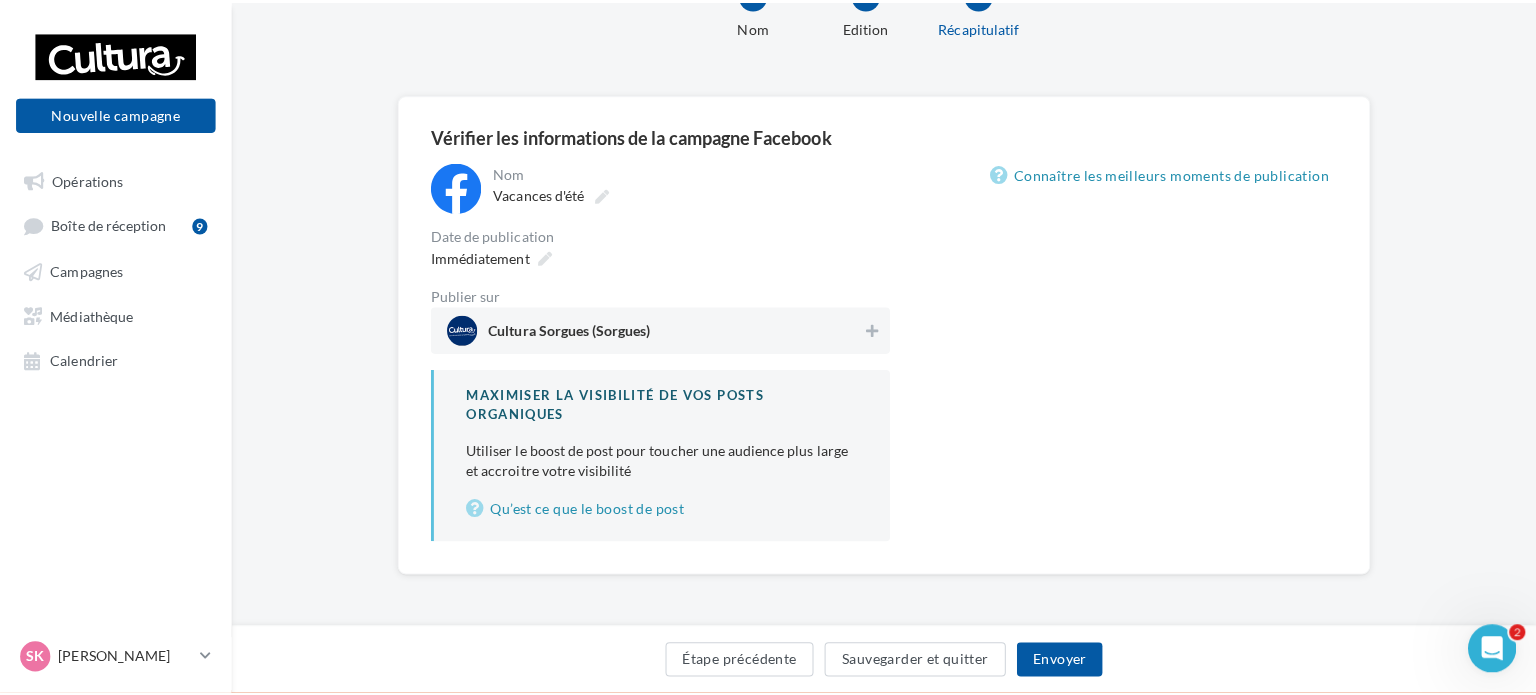 scroll, scrollTop: 128, scrollLeft: 0, axis: vertical 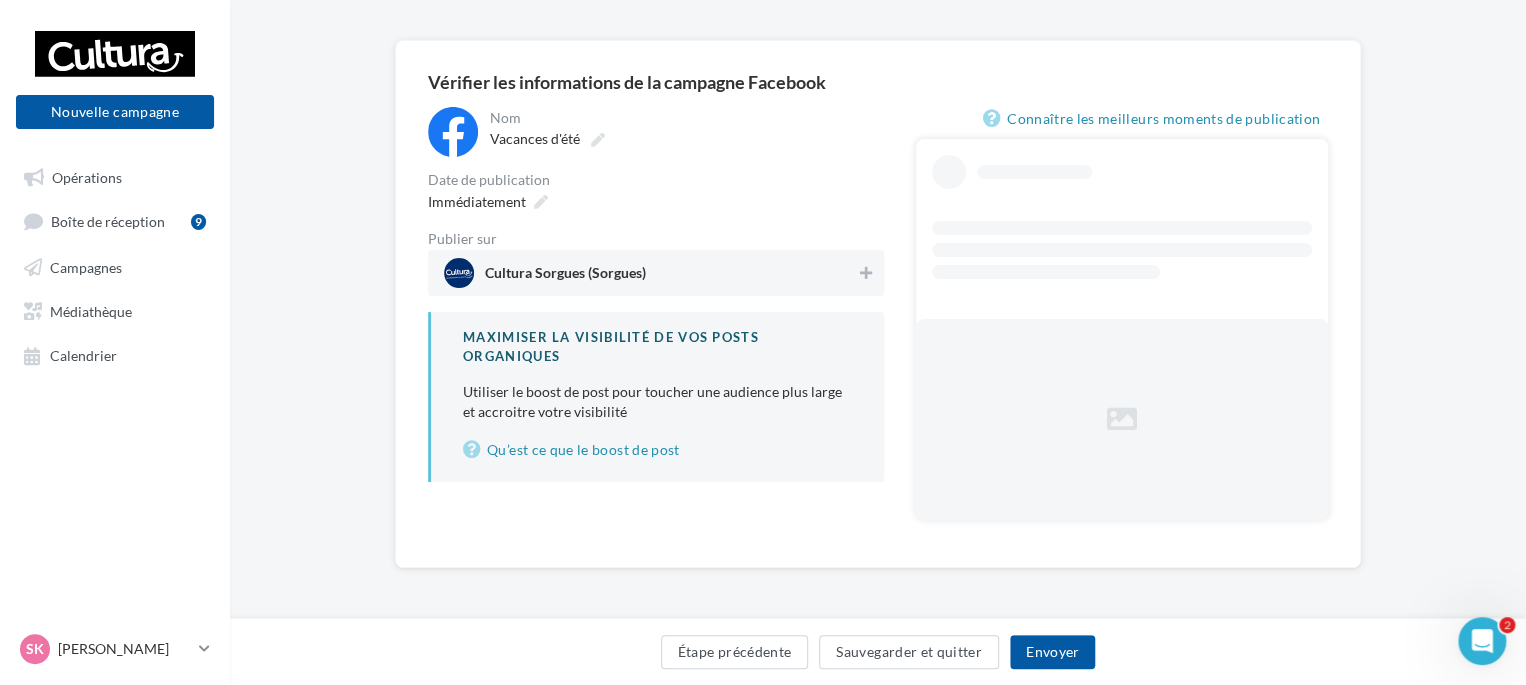click on "Cultura Sorgues (Sorgues)" at bounding box center [565, 277] 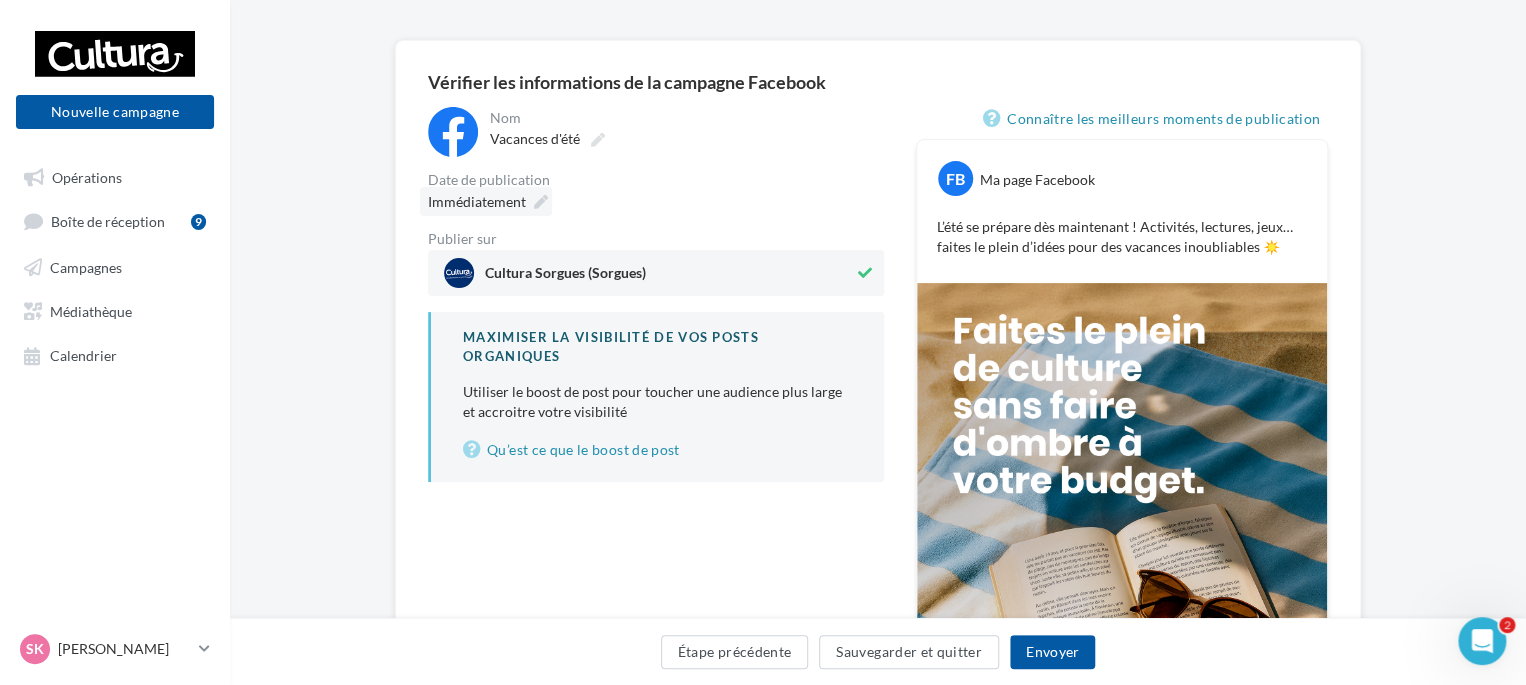 click on "Immédiatement" at bounding box center [477, 201] 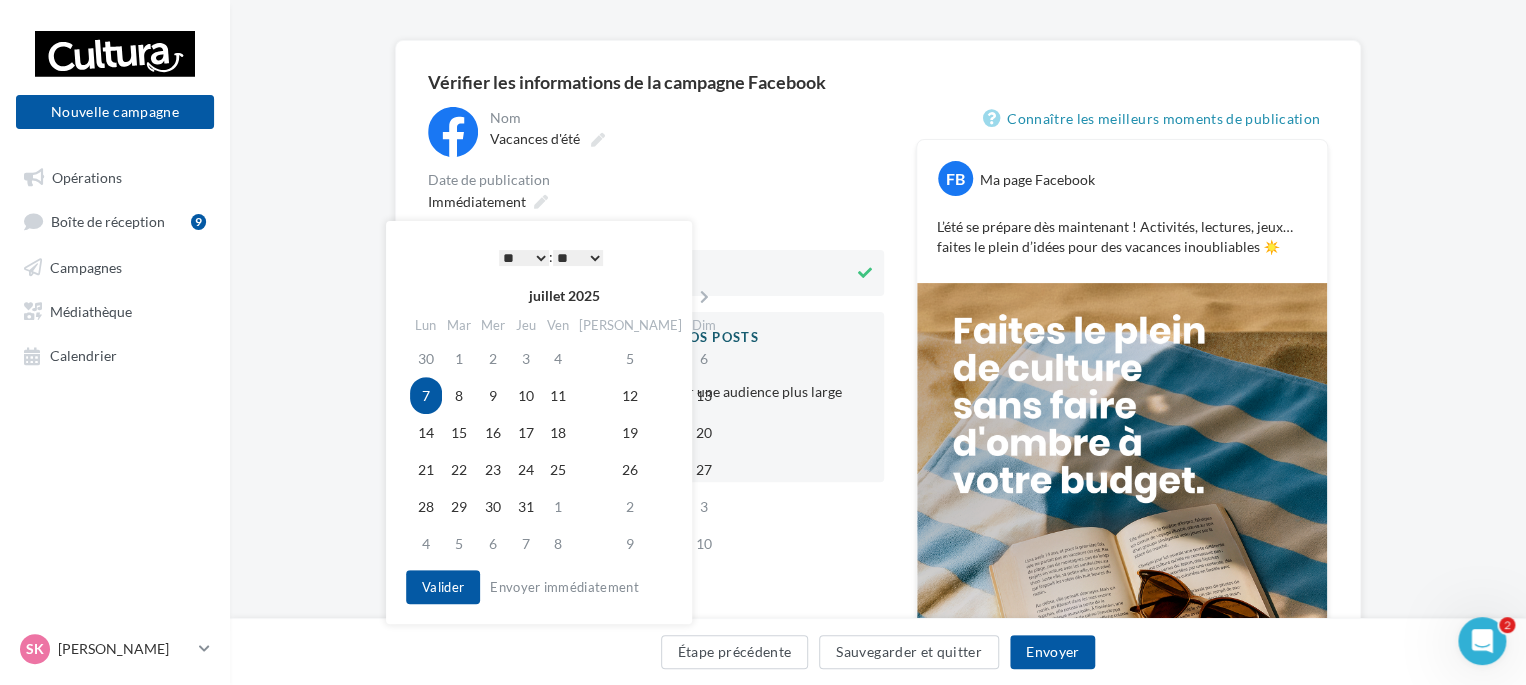 click on "* * * * * * * * * * ** ** ** ** ** ** ** ** ** ** ** ** ** **" at bounding box center [524, 258] 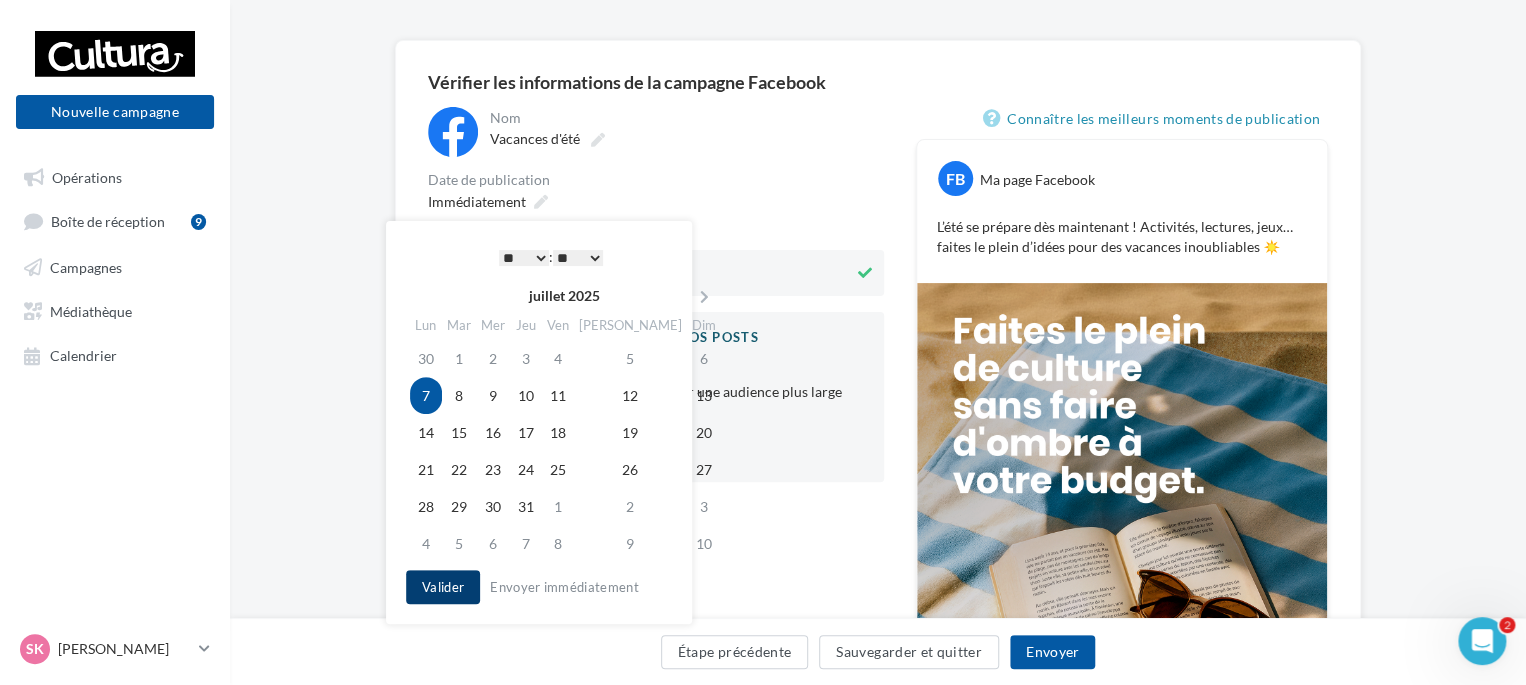 click on "Valider" at bounding box center [443, 587] 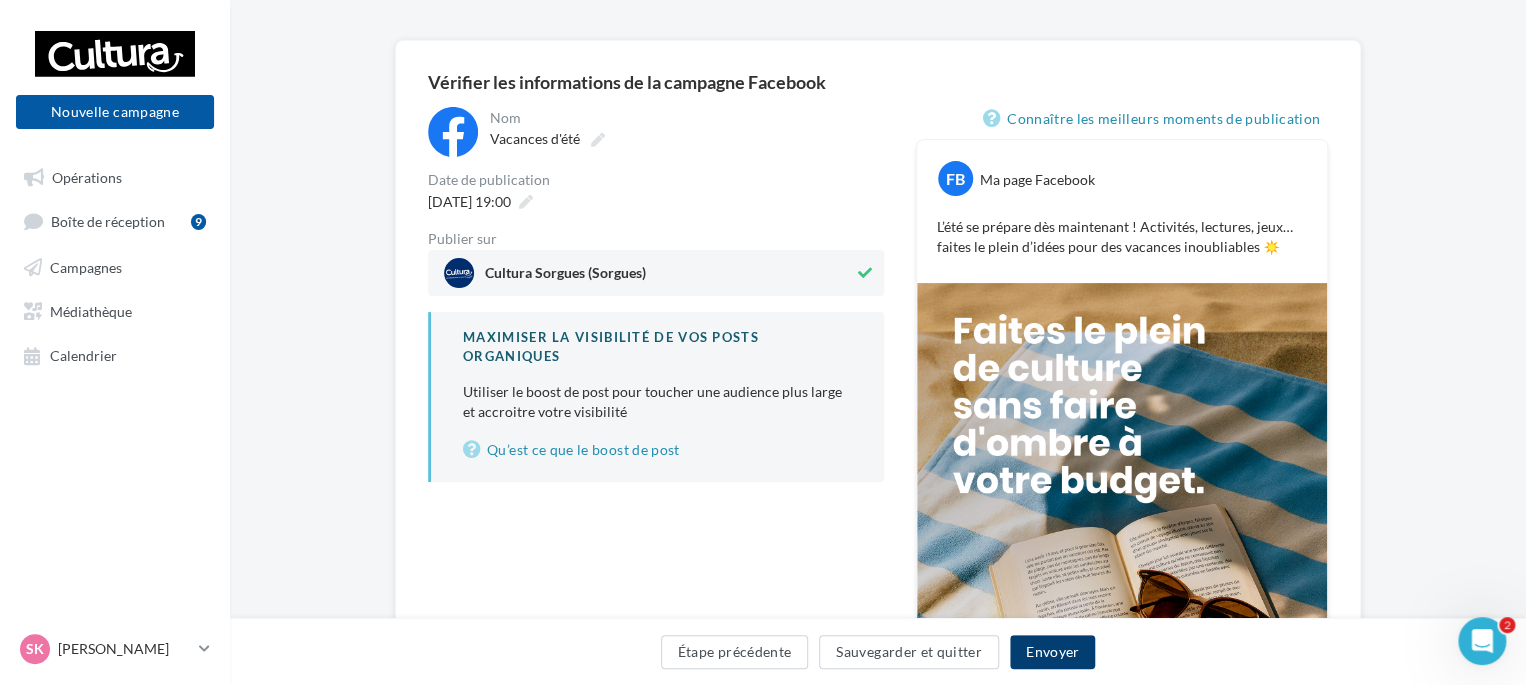 click on "Envoyer" at bounding box center [1052, 652] 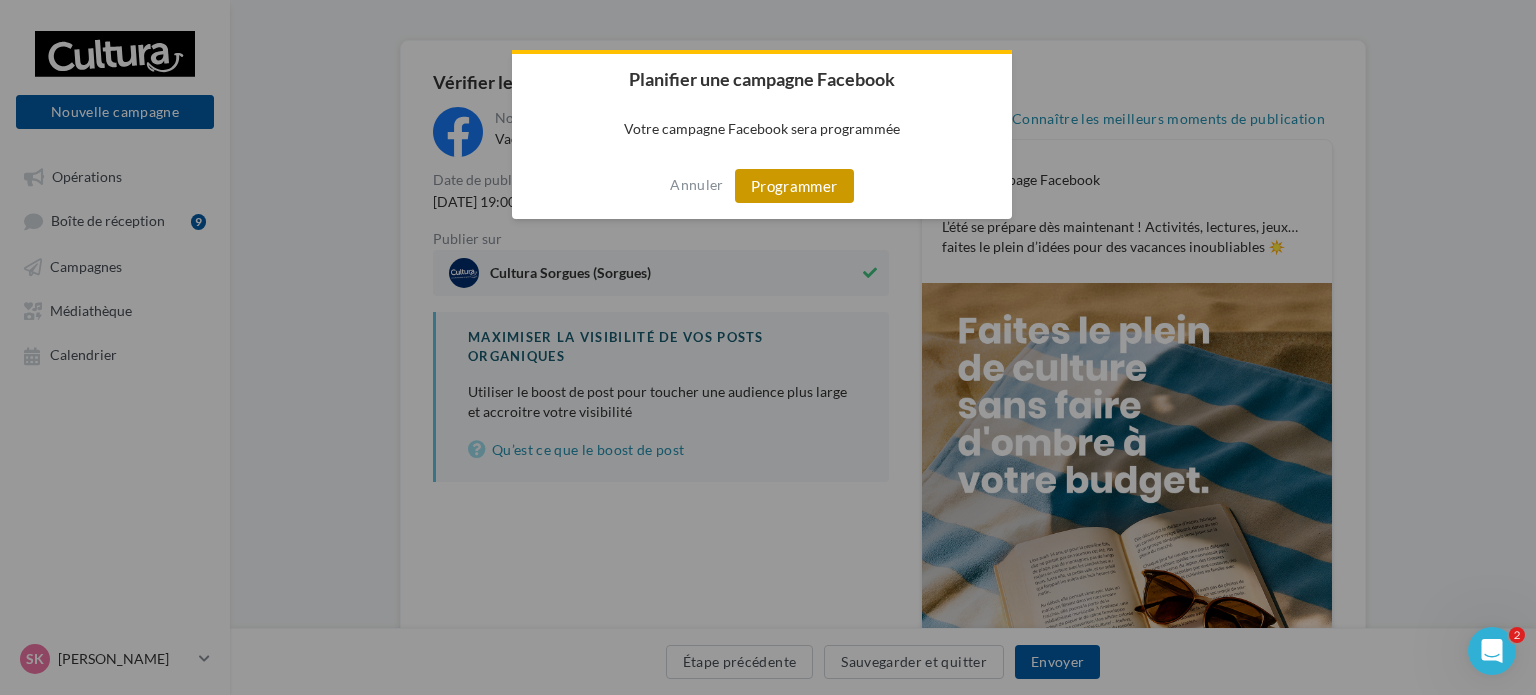 click on "Programmer" at bounding box center (794, 186) 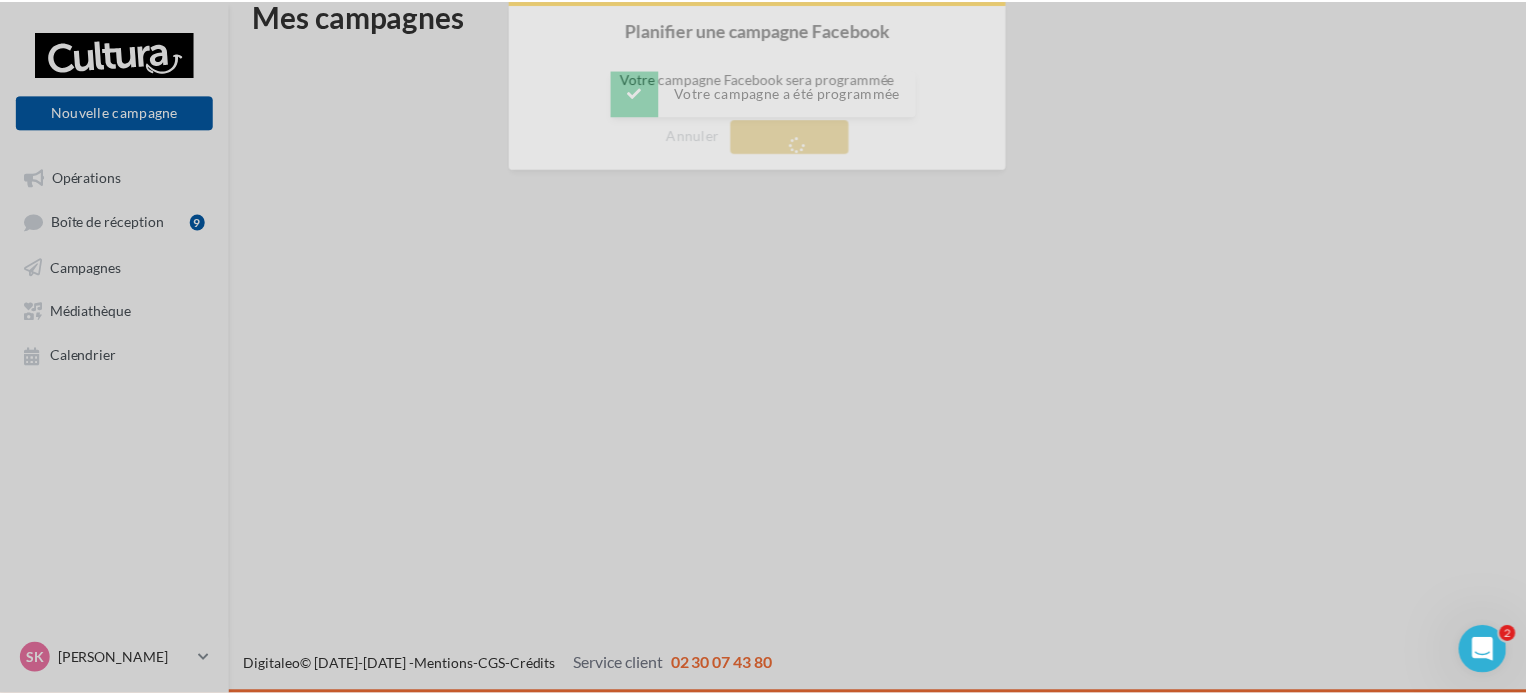 scroll, scrollTop: 32, scrollLeft: 0, axis: vertical 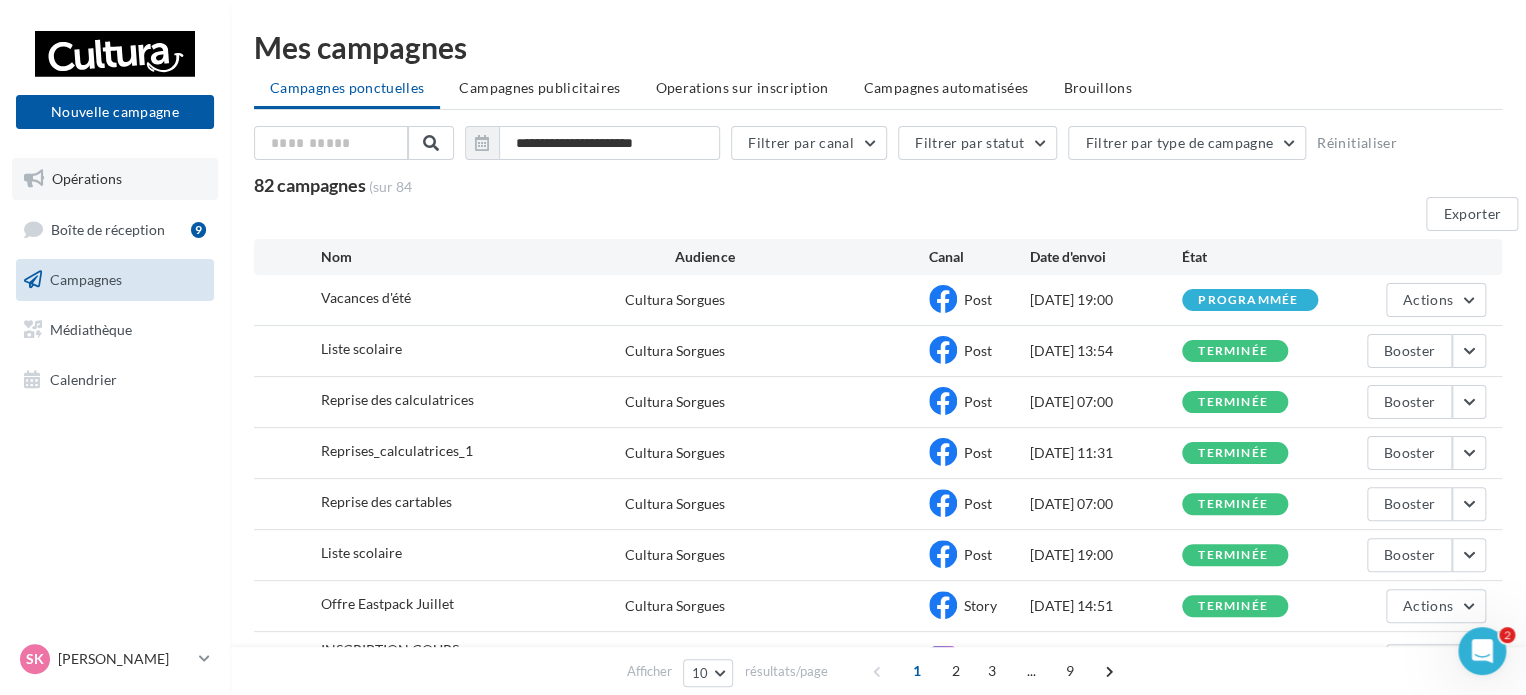 click on "Opérations" at bounding box center (87, 178) 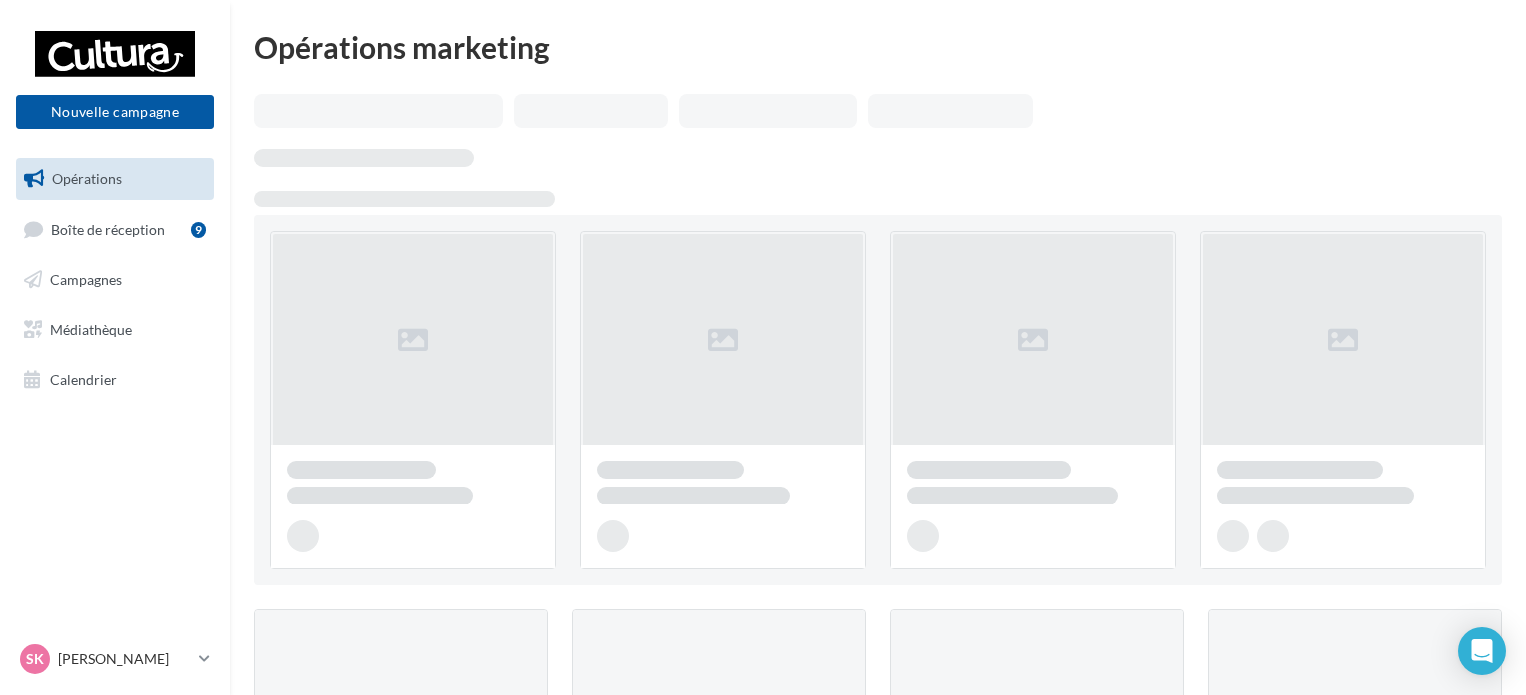 scroll, scrollTop: 0, scrollLeft: 0, axis: both 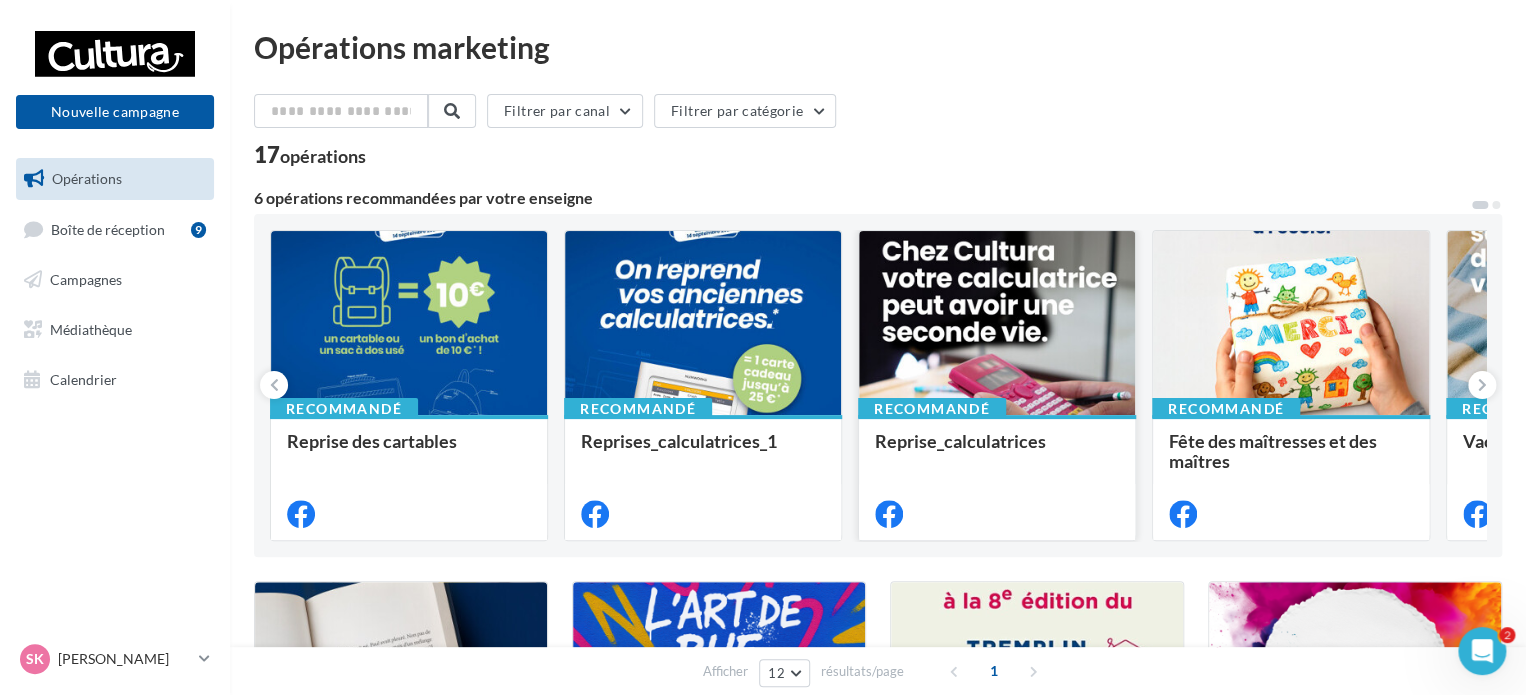 click at bounding box center (997, 324) 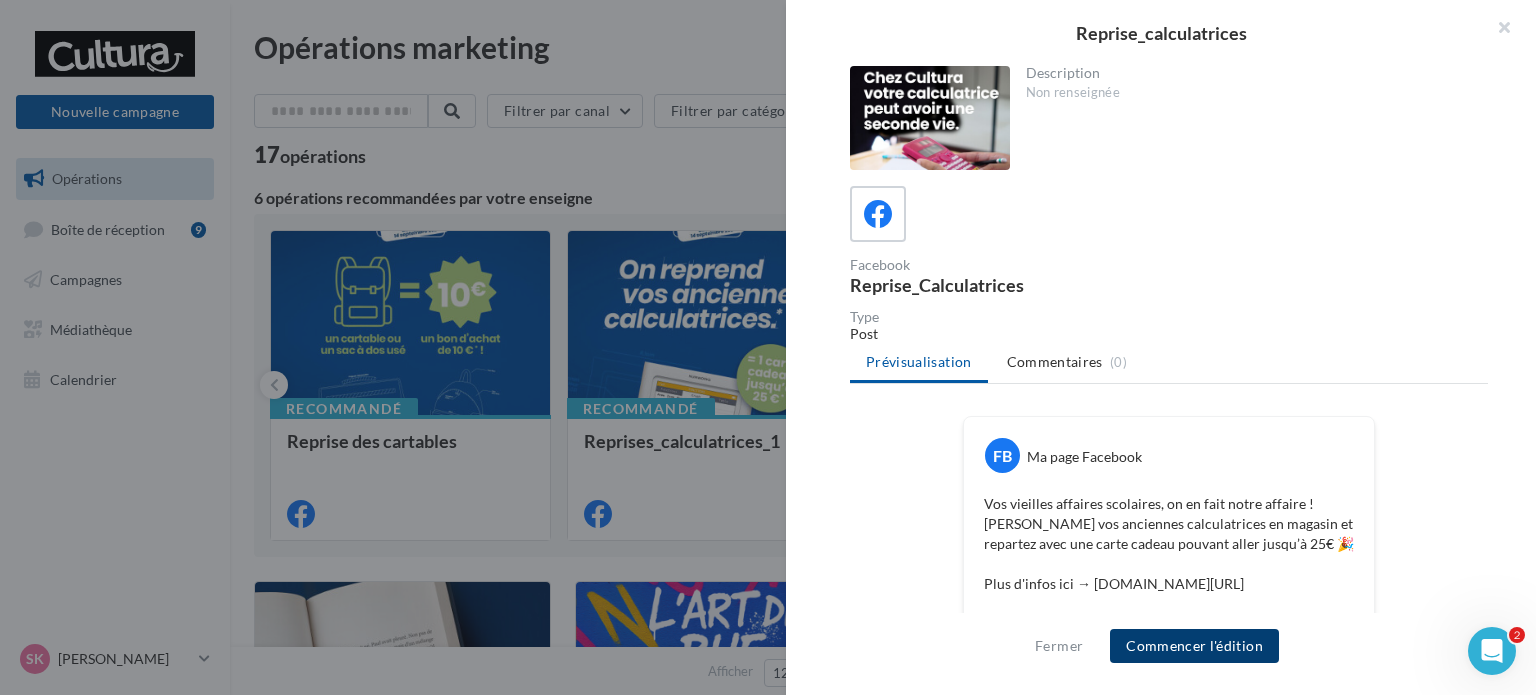 click on "Commencer l'édition" at bounding box center (1194, 646) 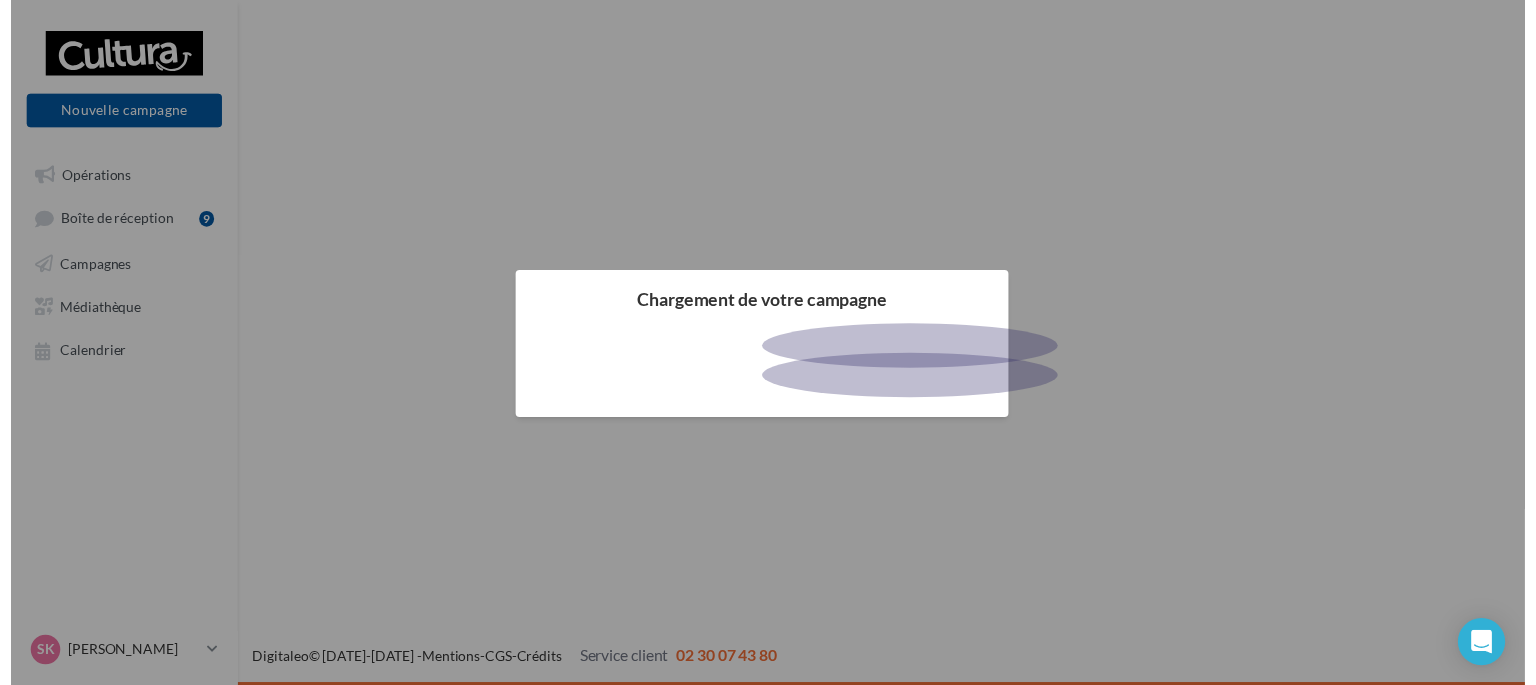 scroll, scrollTop: 0, scrollLeft: 0, axis: both 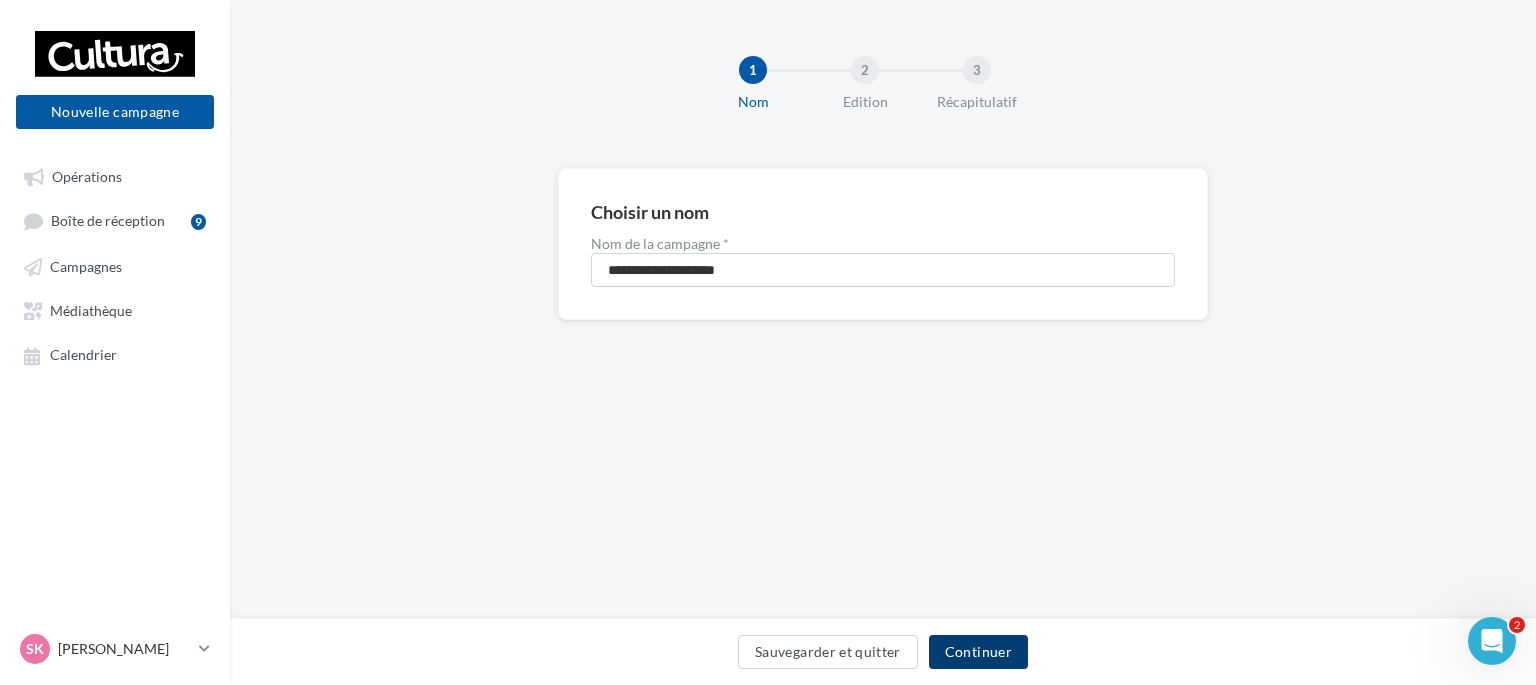 click on "Continuer" at bounding box center [978, 652] 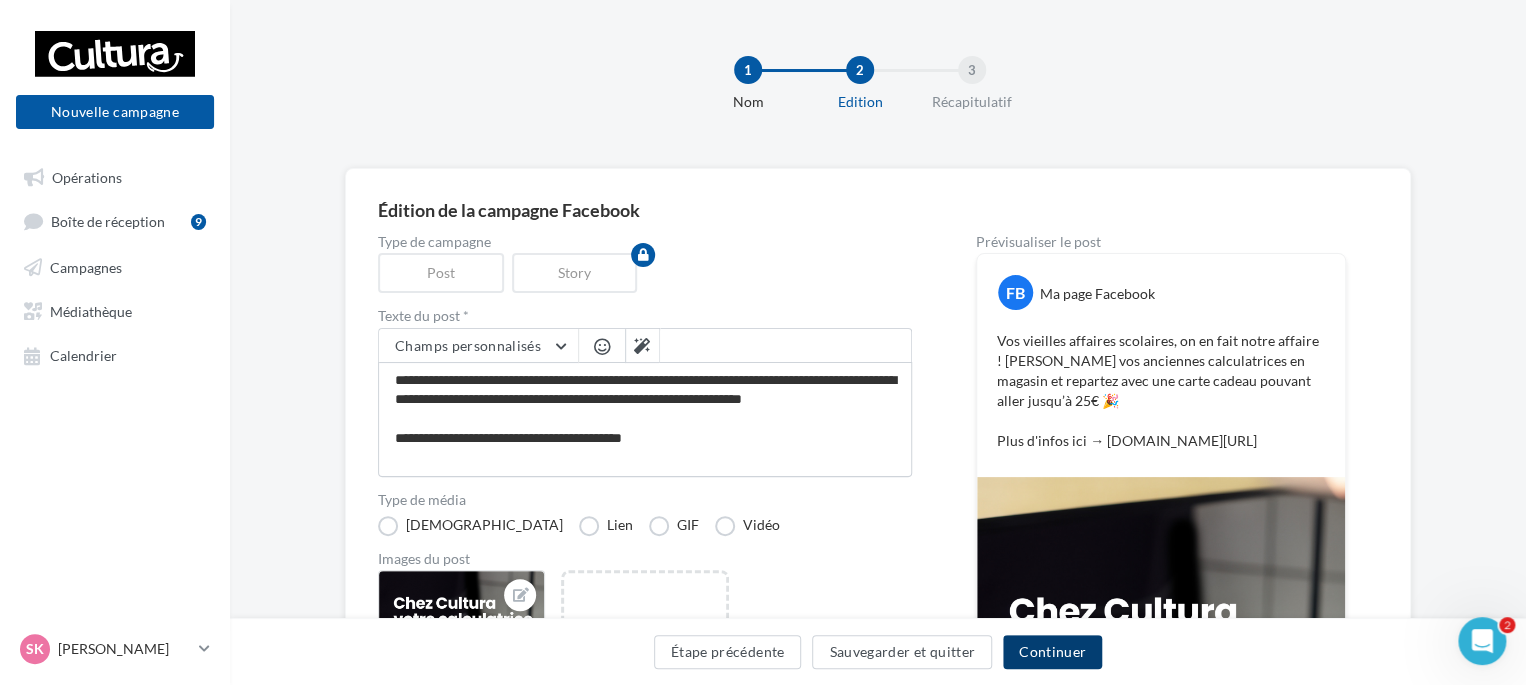 click on "Continuer" at bounding box center (1052, 652) 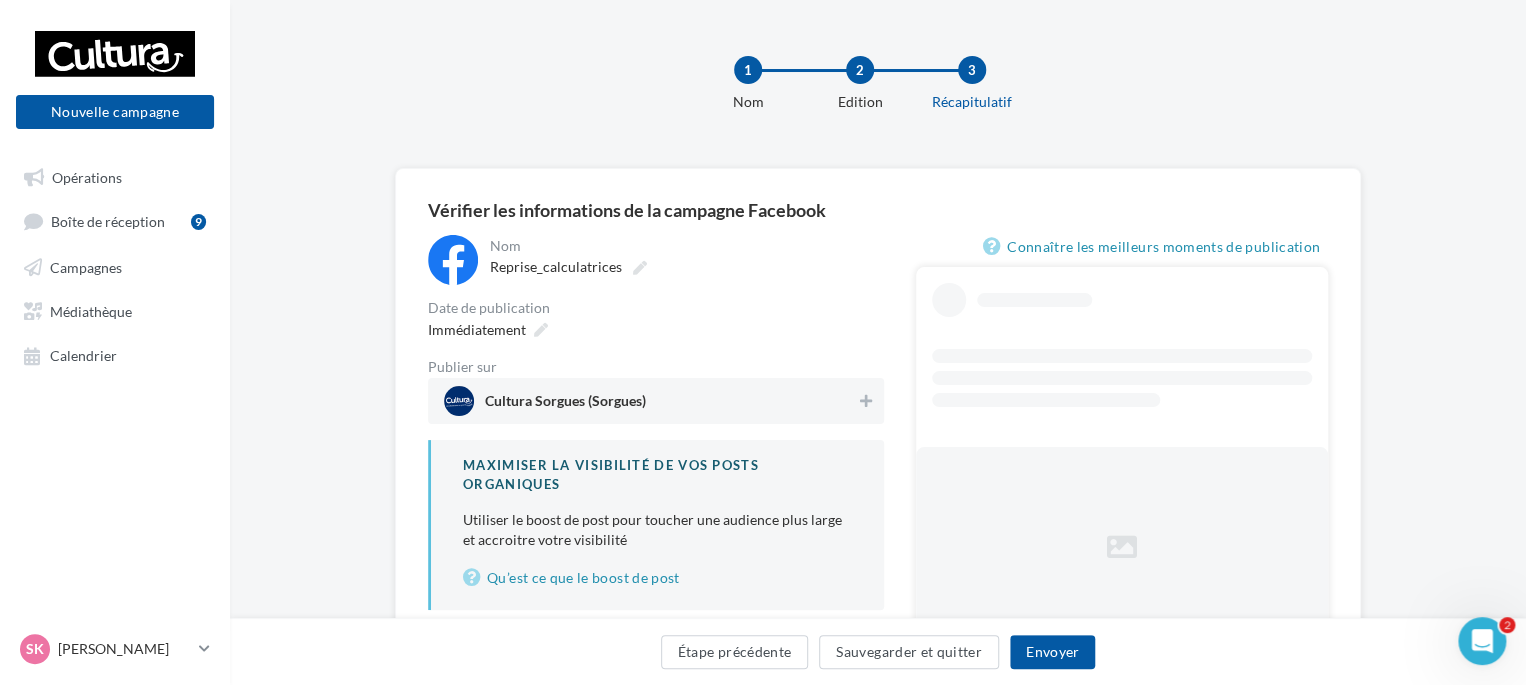 click on "Cultura Sorgues (Sorgues)" at bounding box center [650, 401] 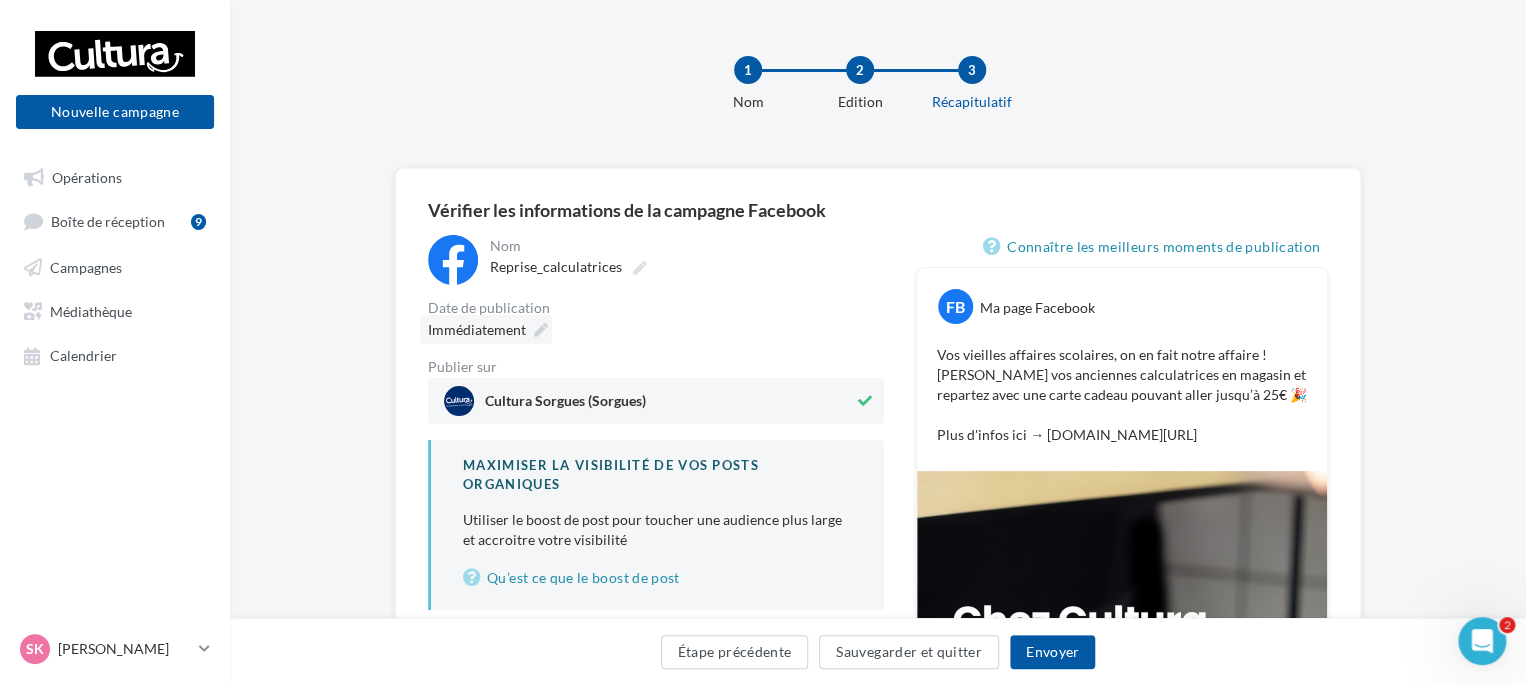 click at bounding box center (541, 330) 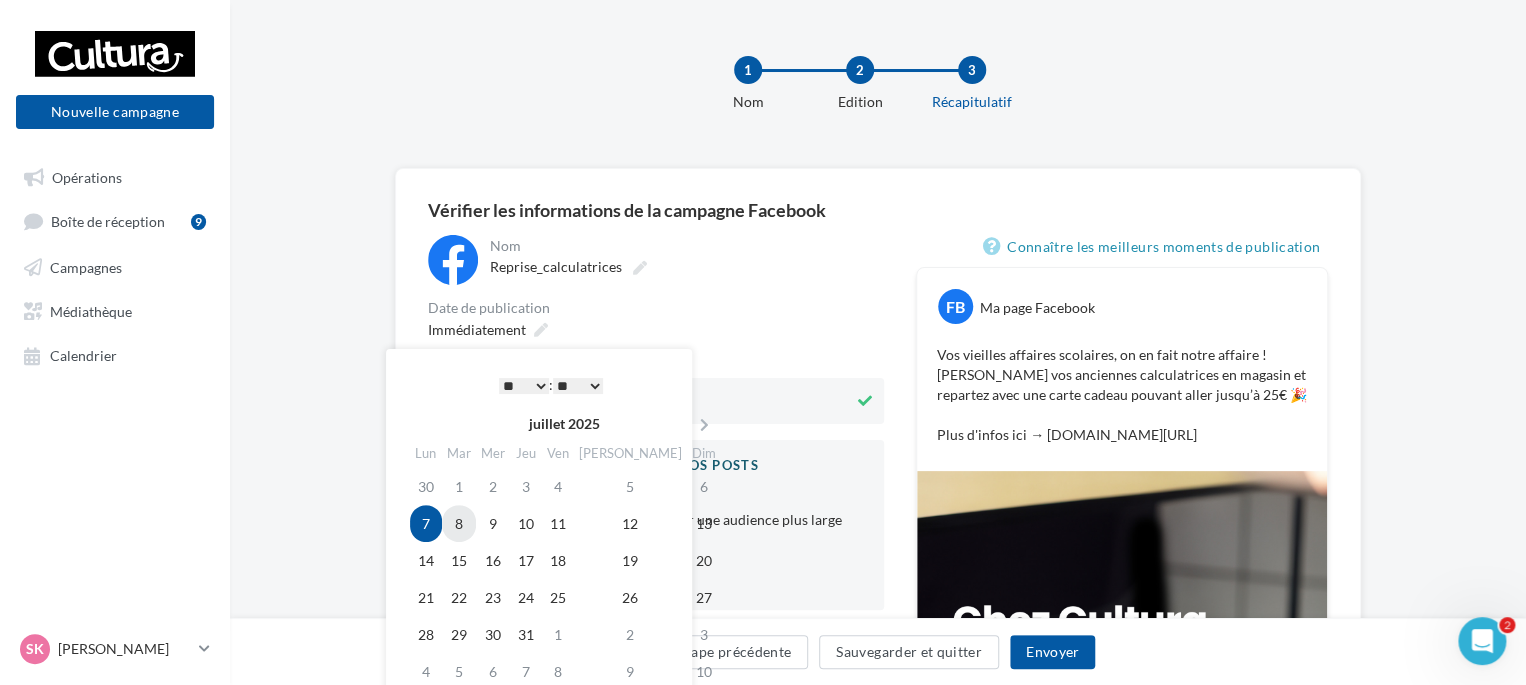 click on "8" at bounding box center (459, 523) 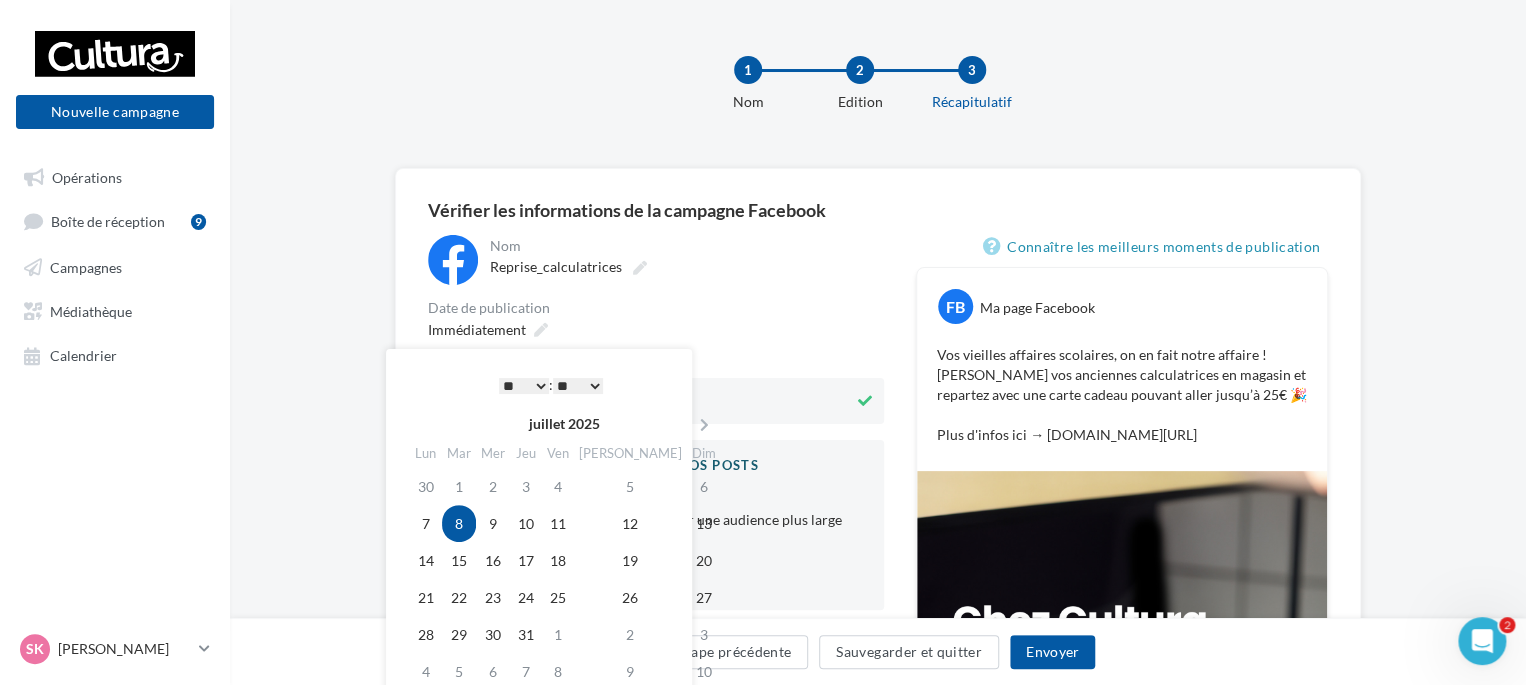 click on "* * * * * * * * * * ** ** ** ** ** ** ** ** ** ** ** ** ** **" at bounding box center (524, 386) 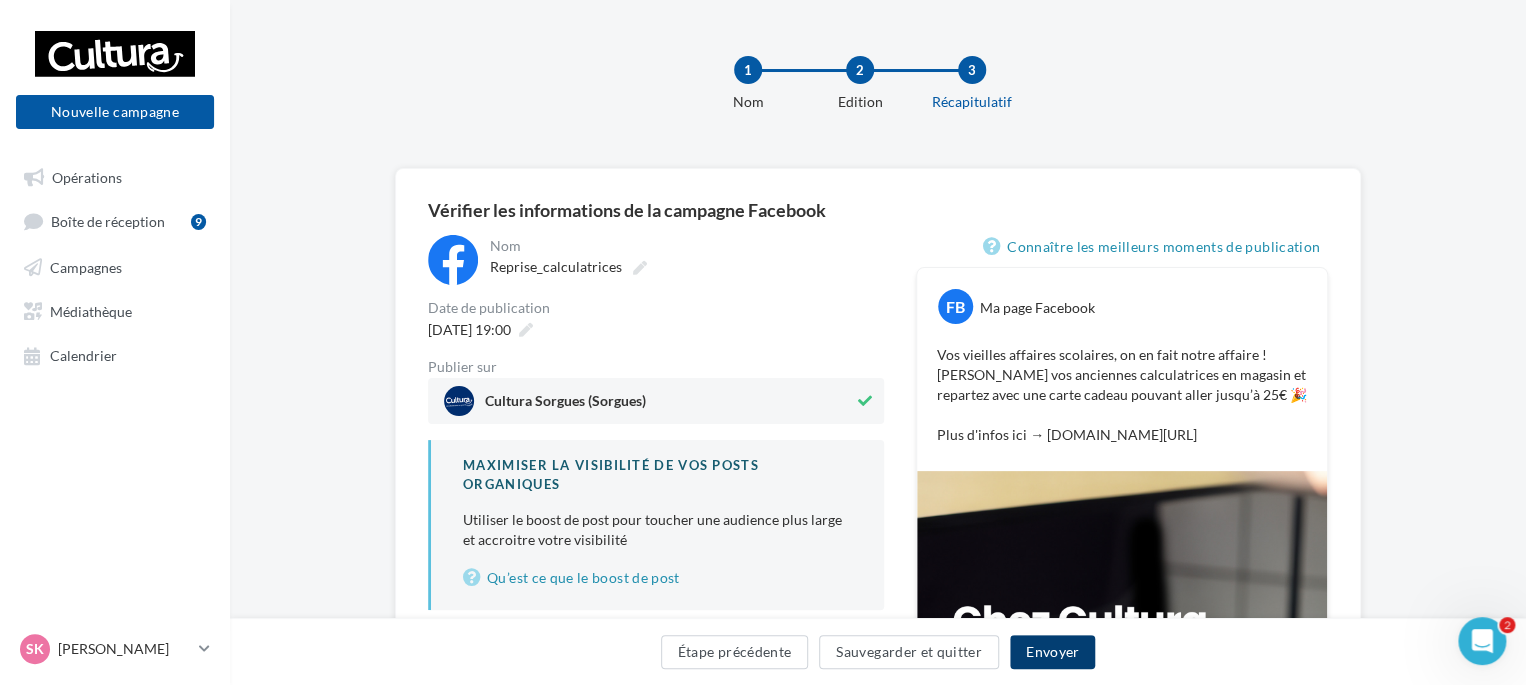 click on "Envoyer" at bounding box center (1052, 652) 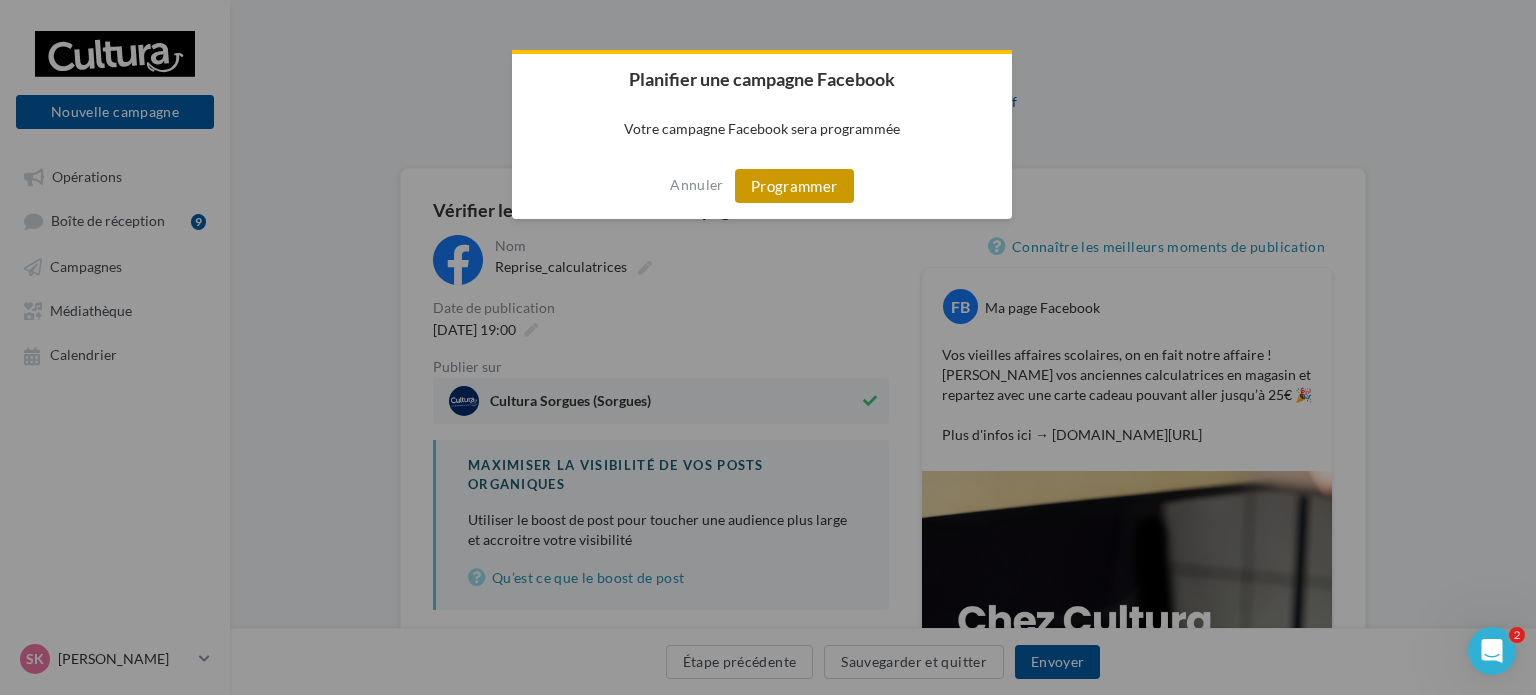 click on "Programmer" at bounding box center [794, 186] 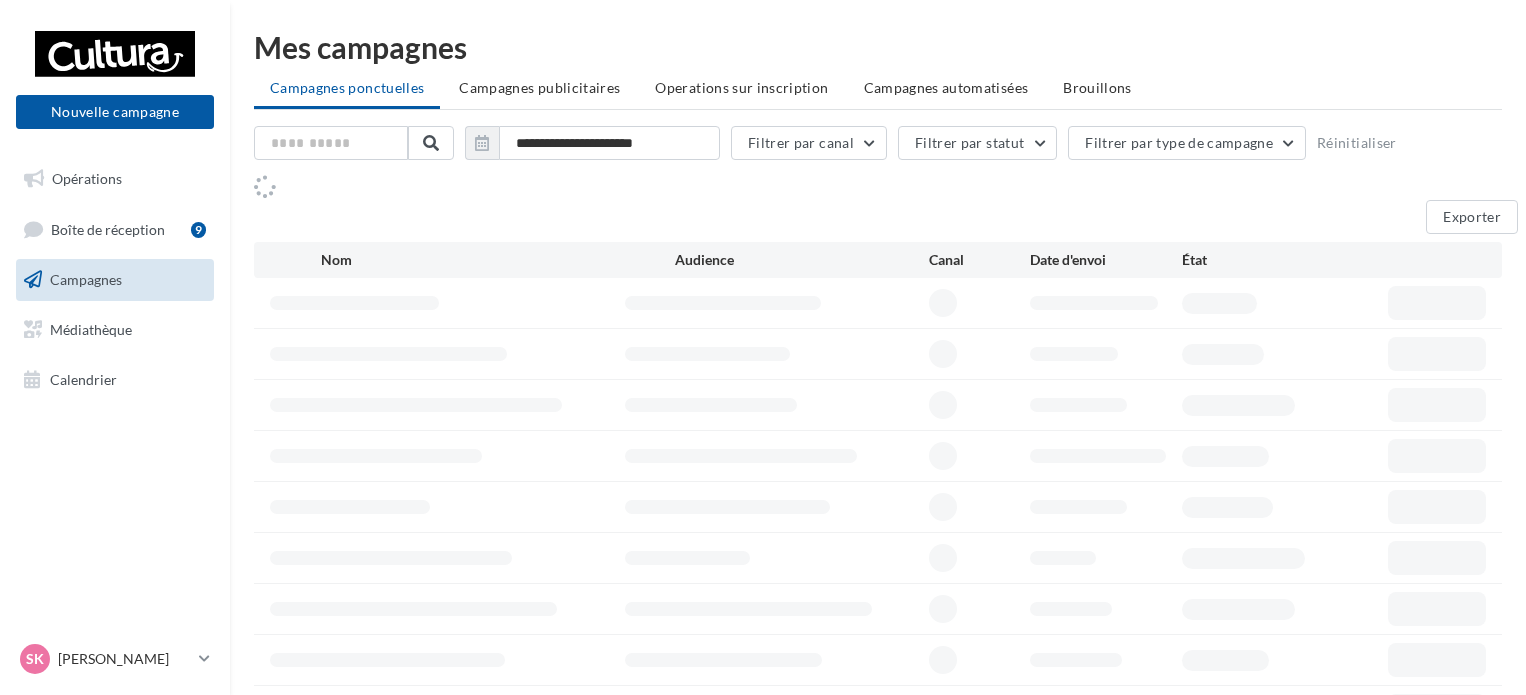 scroll, scrollTop: 0, scrollLeft: 0, axis: both 